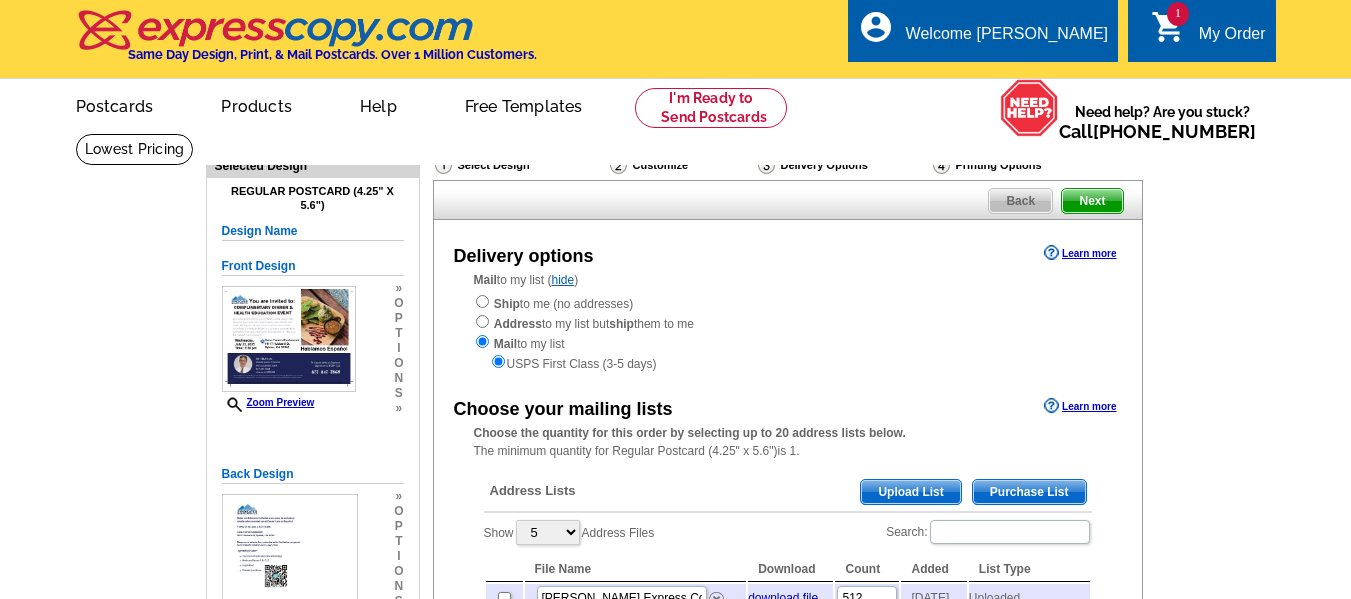 scroll, scrollTop: 100, scrollLeft: 0, axis: vertical 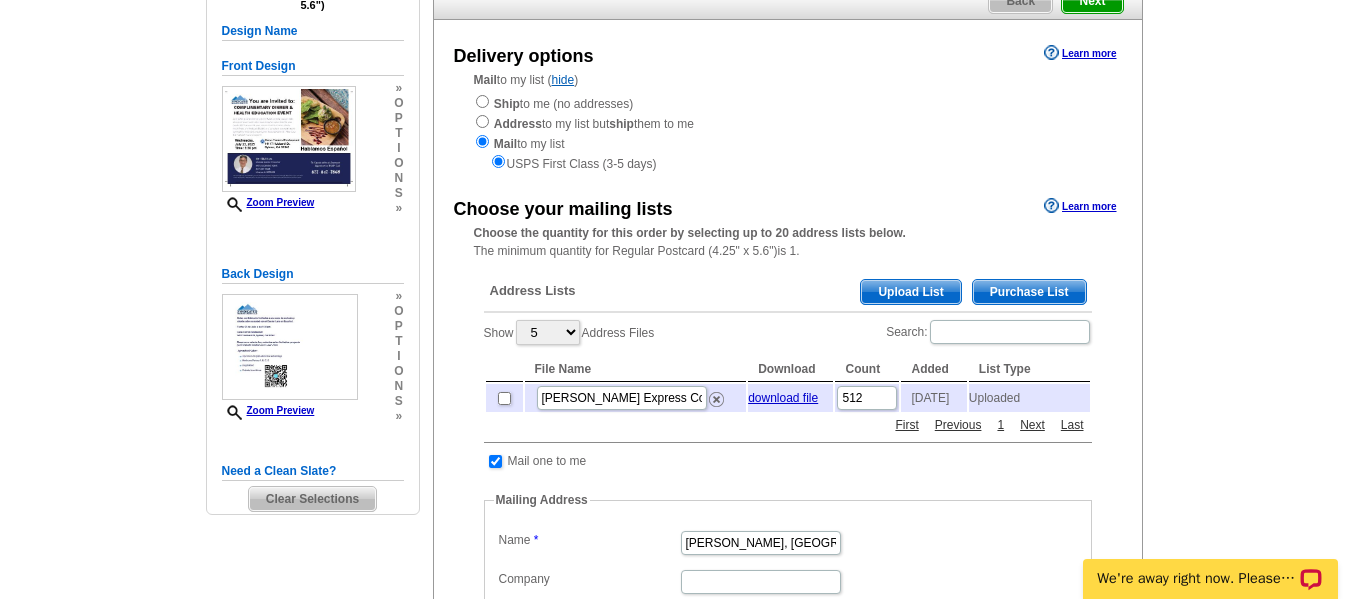 click on "Upload List" at bounding box center [910, 292] 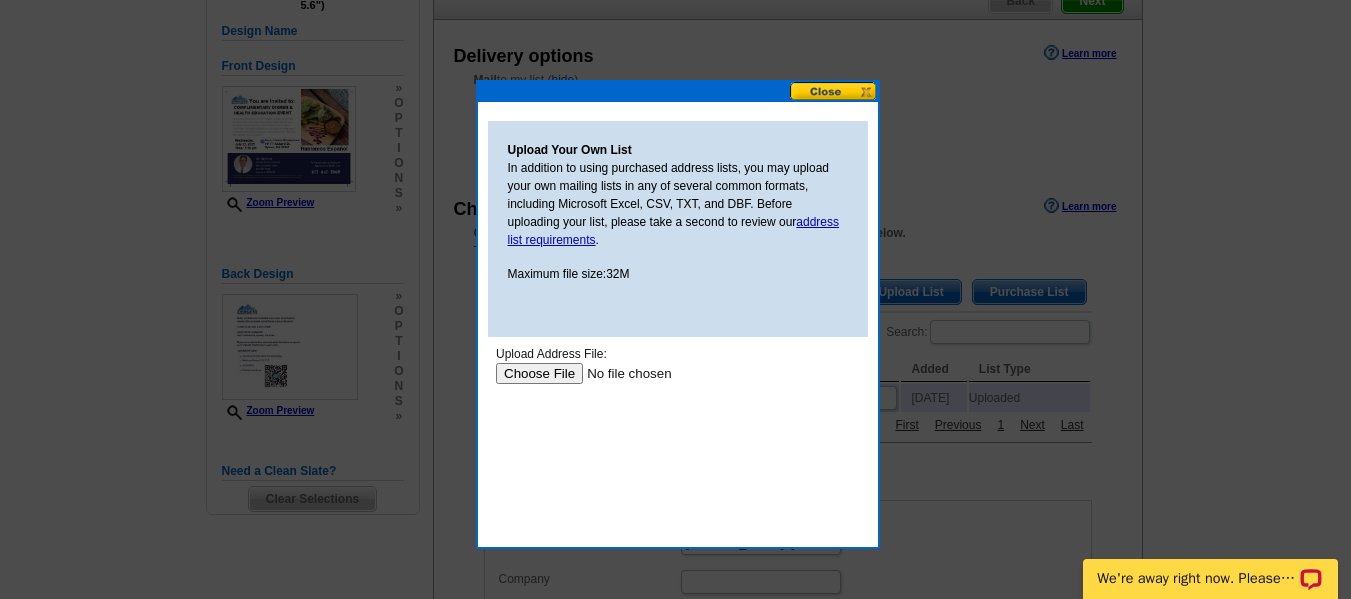 scroll, scrollTop: 0, scrollLeft: 0, axis: both 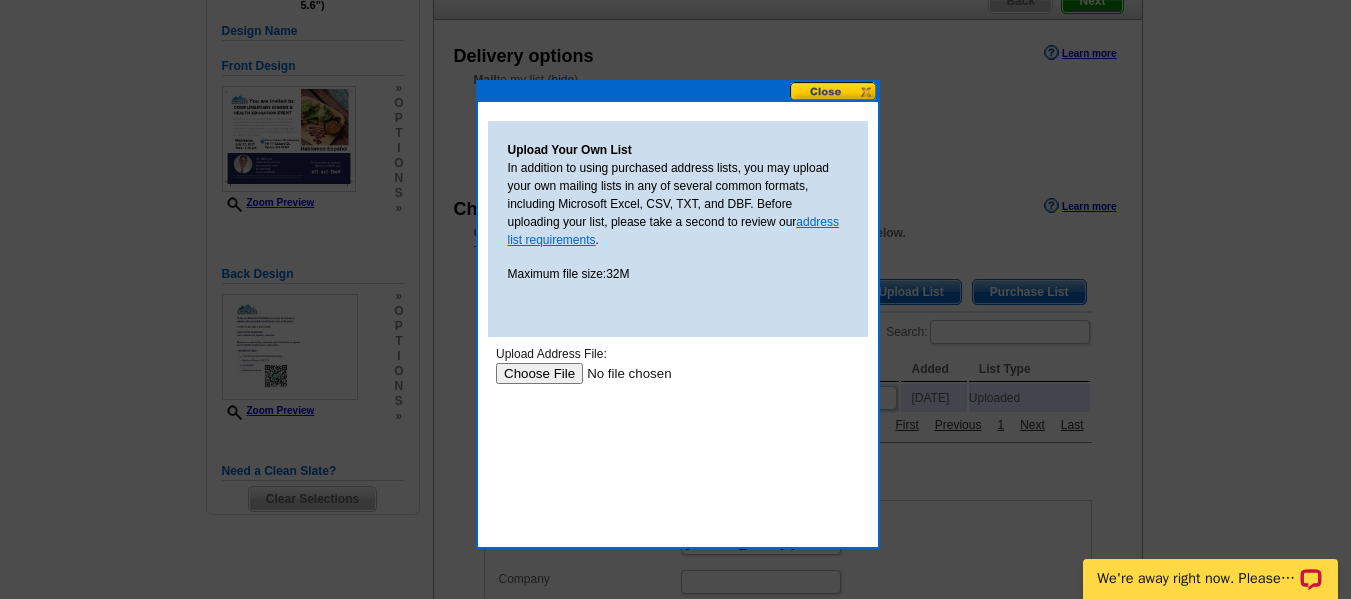 click on "address
list requirements" at bounding box center (674, 231) 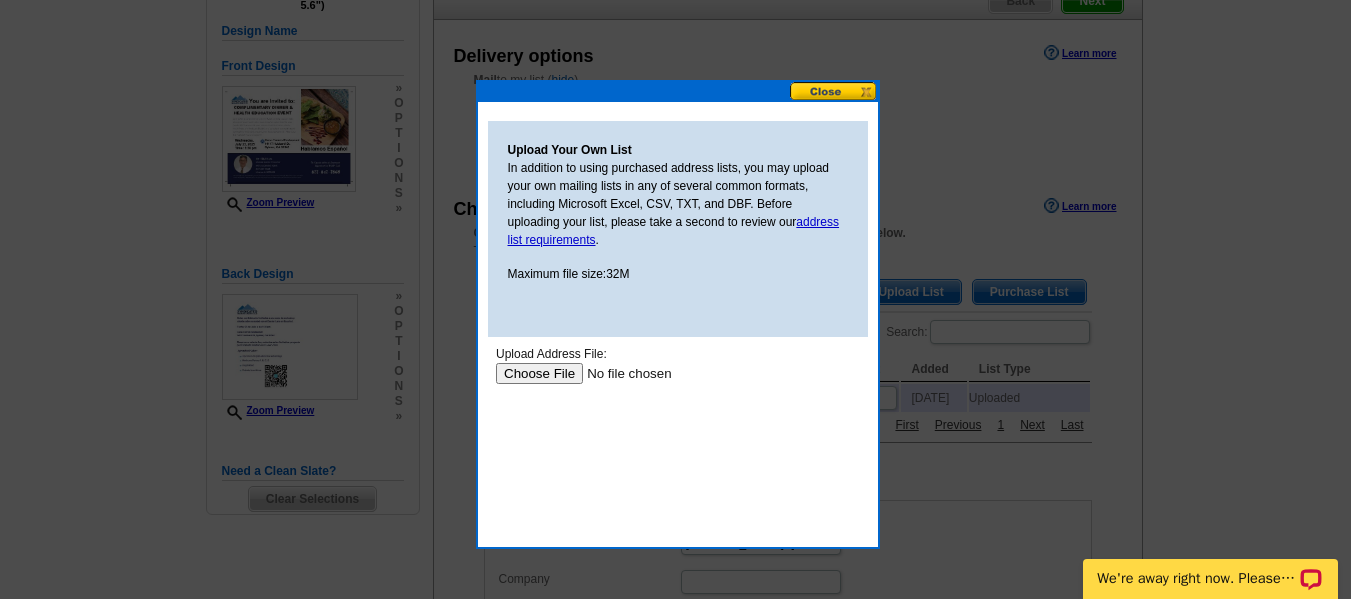 click at bounding box center (834, 91) 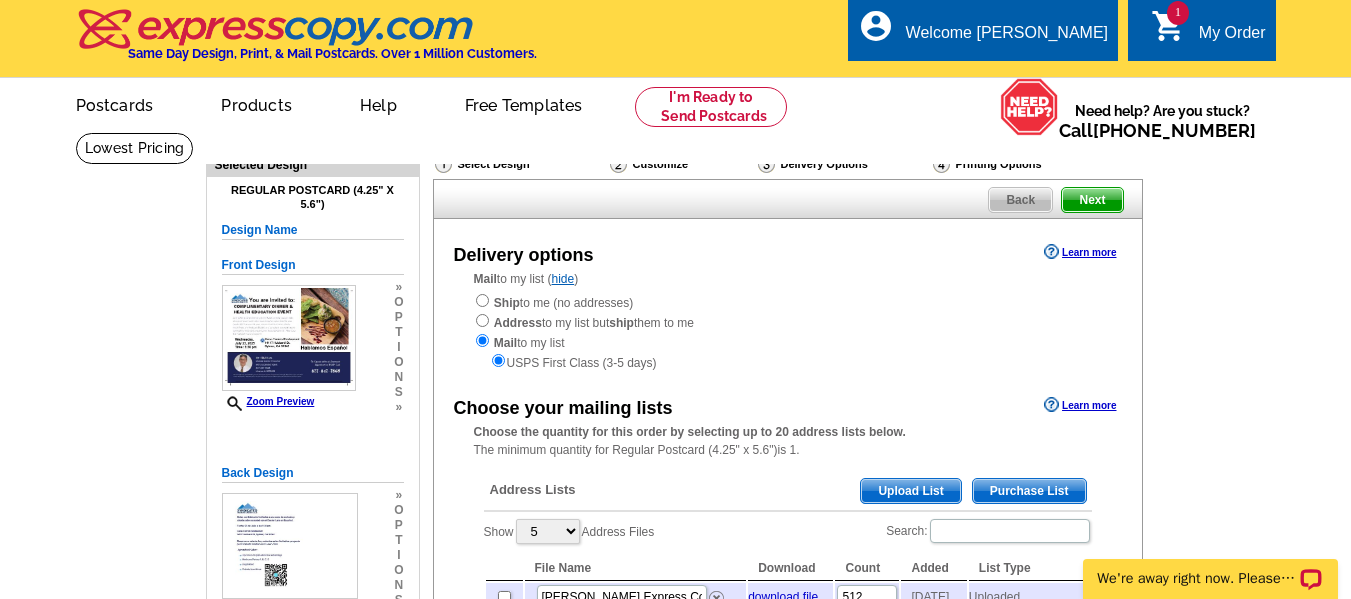 scroll, scrollTop: 0, scrollLeft: 0, axis: both 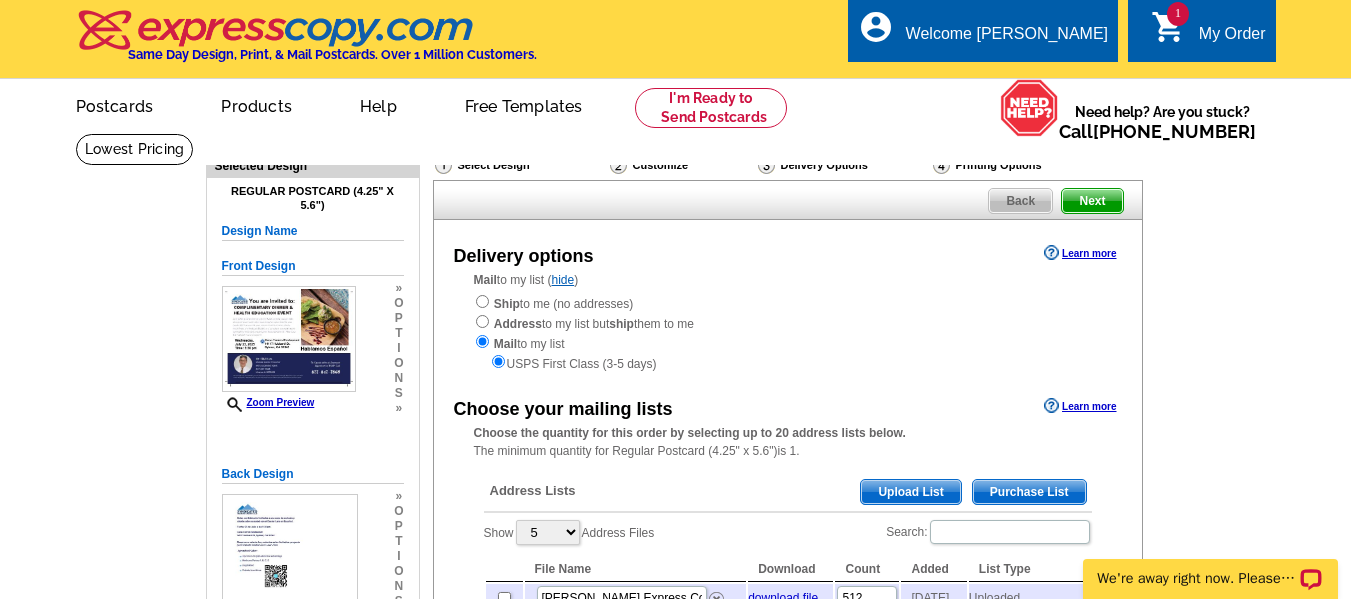 click on "1" at bounding box center [1178, 14] 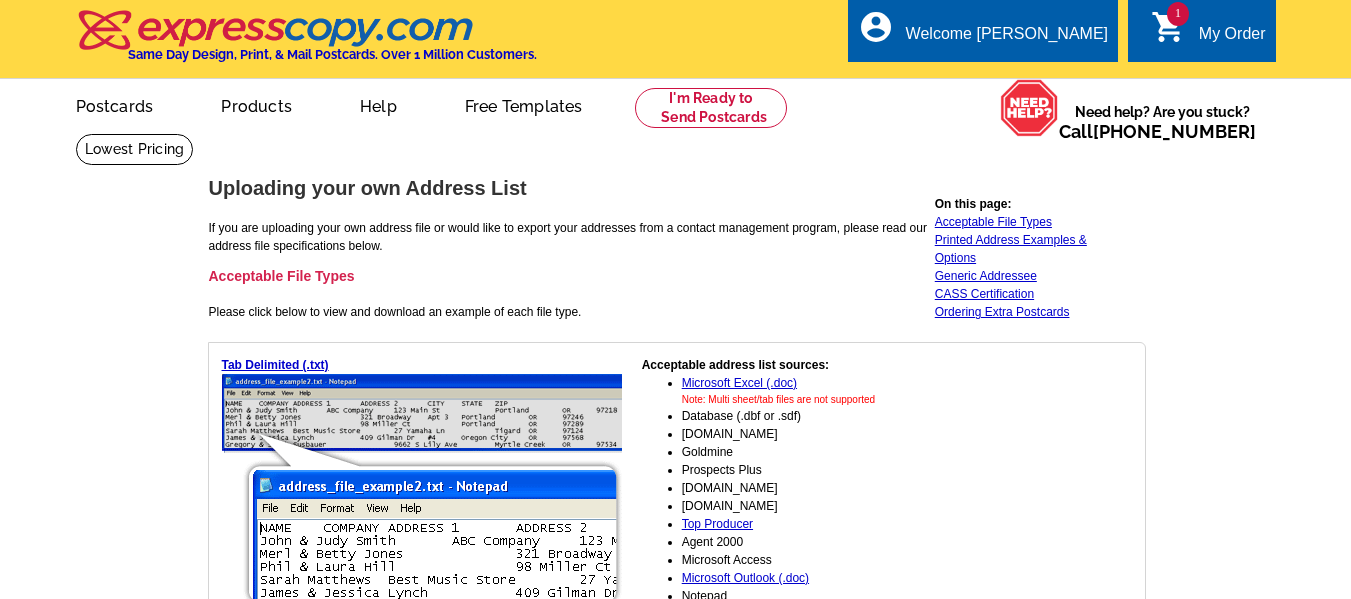 scroll, scrollTop: 0, scrollLeft: 0, axis: both 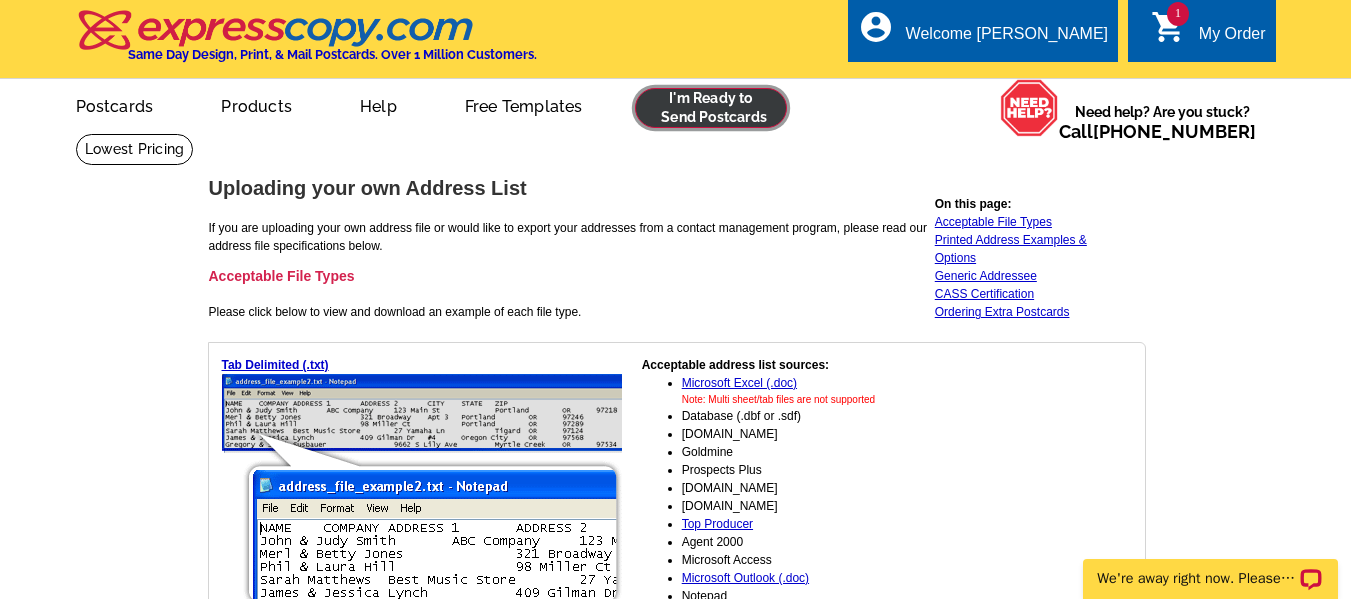 click at bounding box center (711, 108) 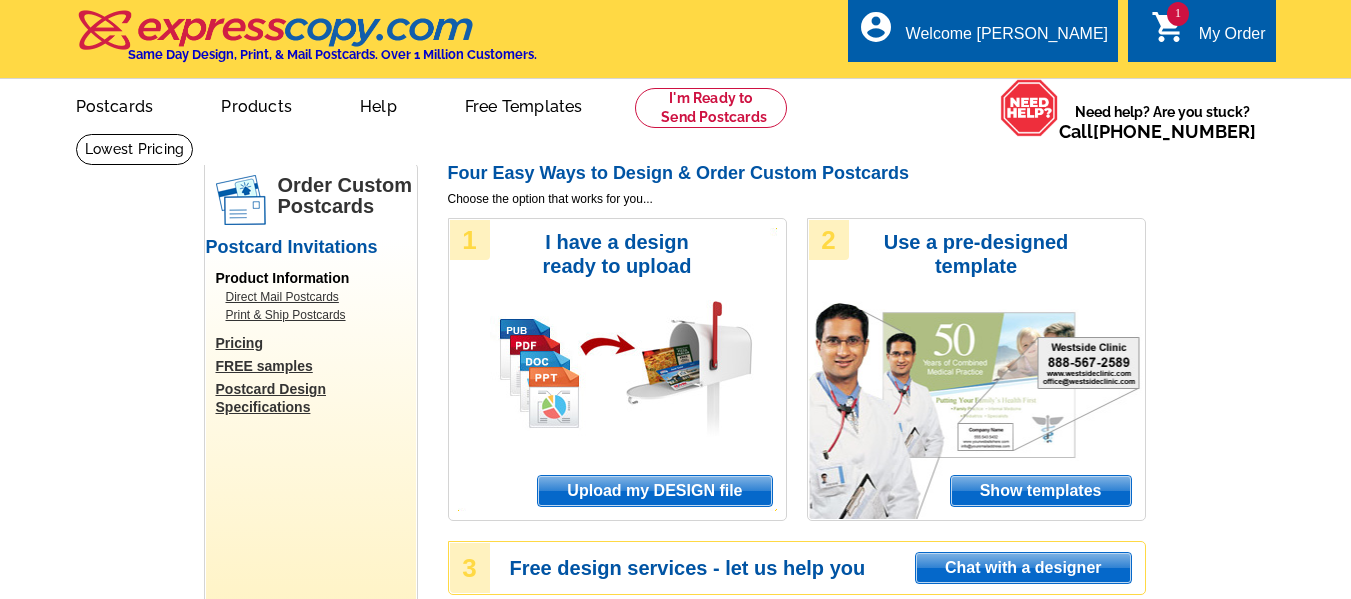 scroll, scrollTop: 0, scrollLeft: 0, axis: both 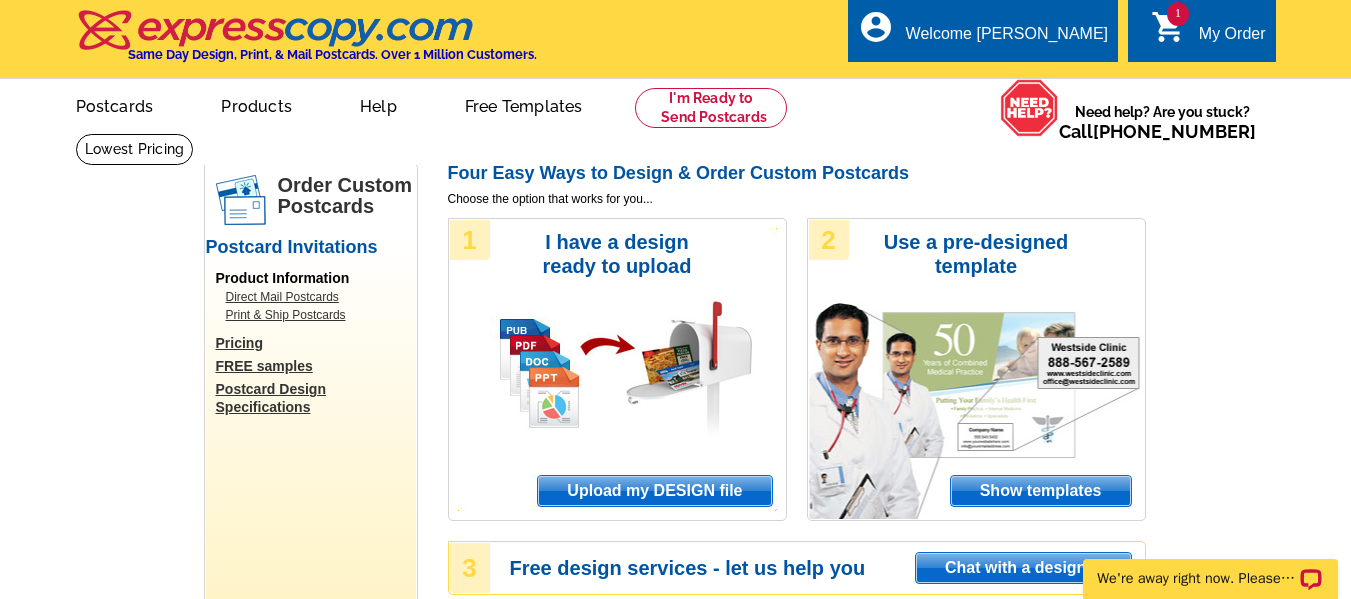 click on "1" at bounding box center [1178, 14] 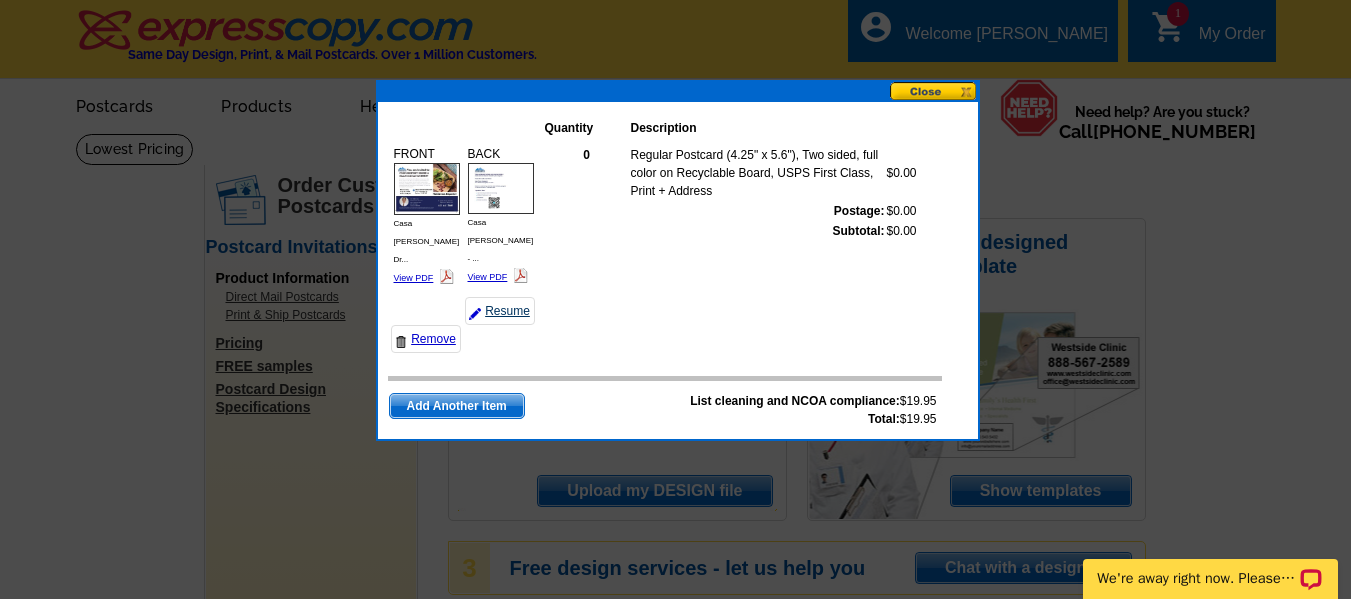 click on "Resume" at bounding box center (500, 311) 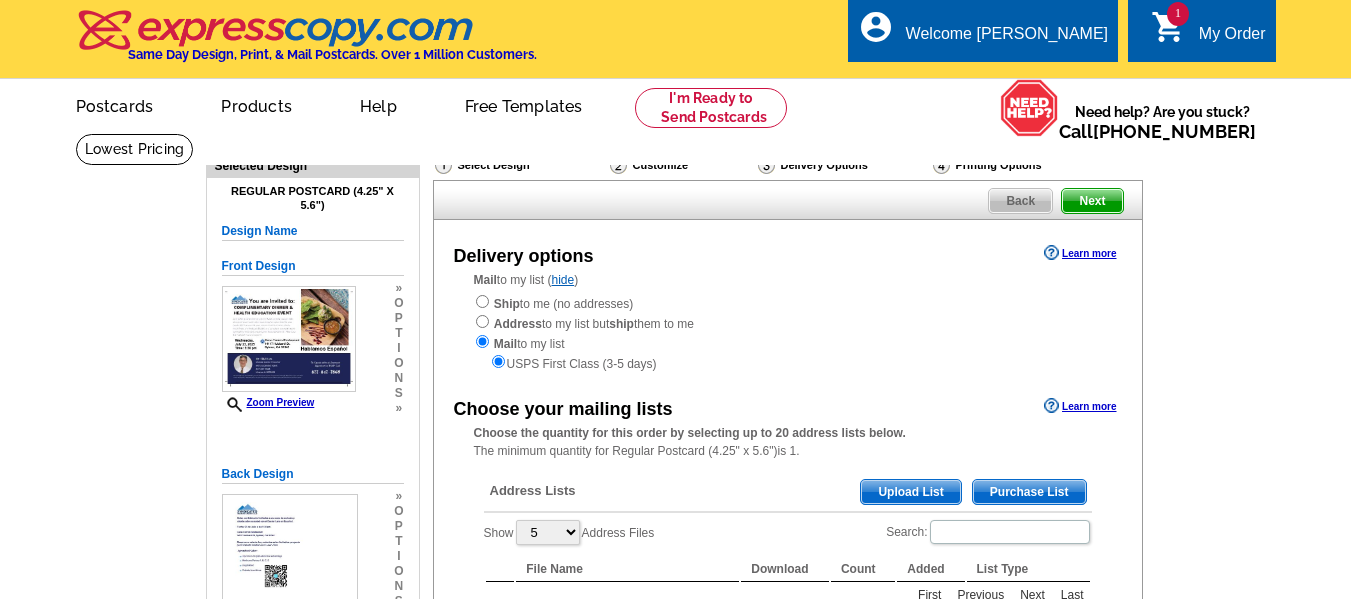scroll, scrollTop: 0, scrollLeft: 0, axis: both 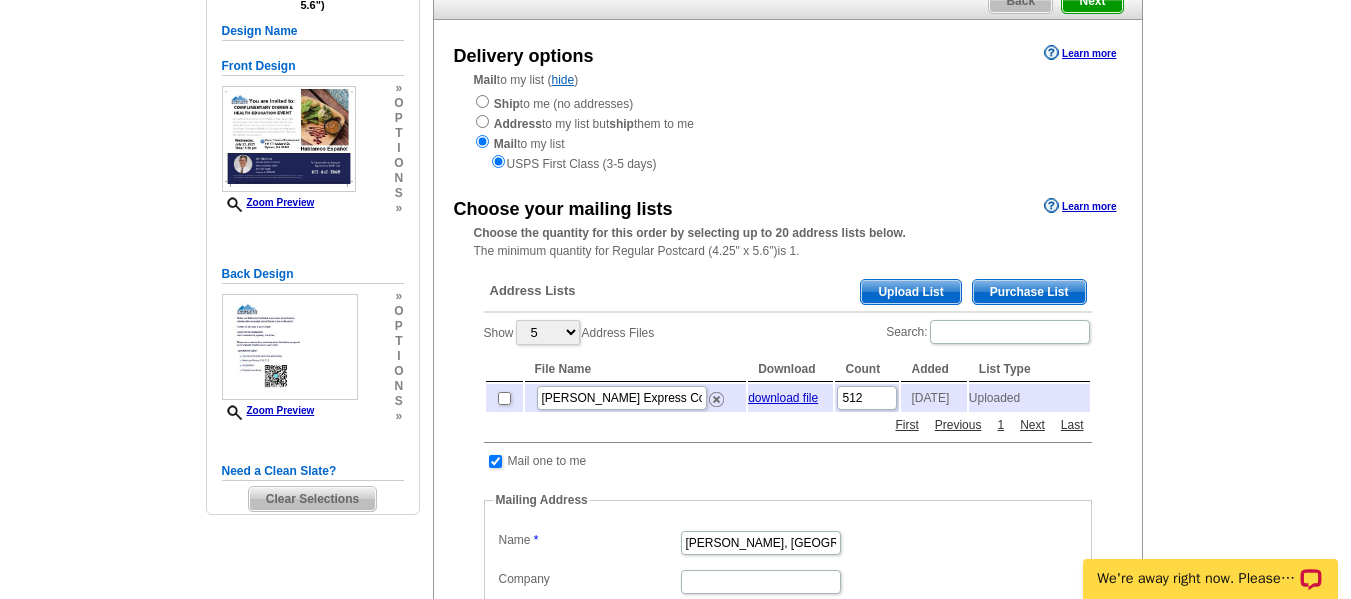 click on "Upload List" at bounding box center [910, 292] 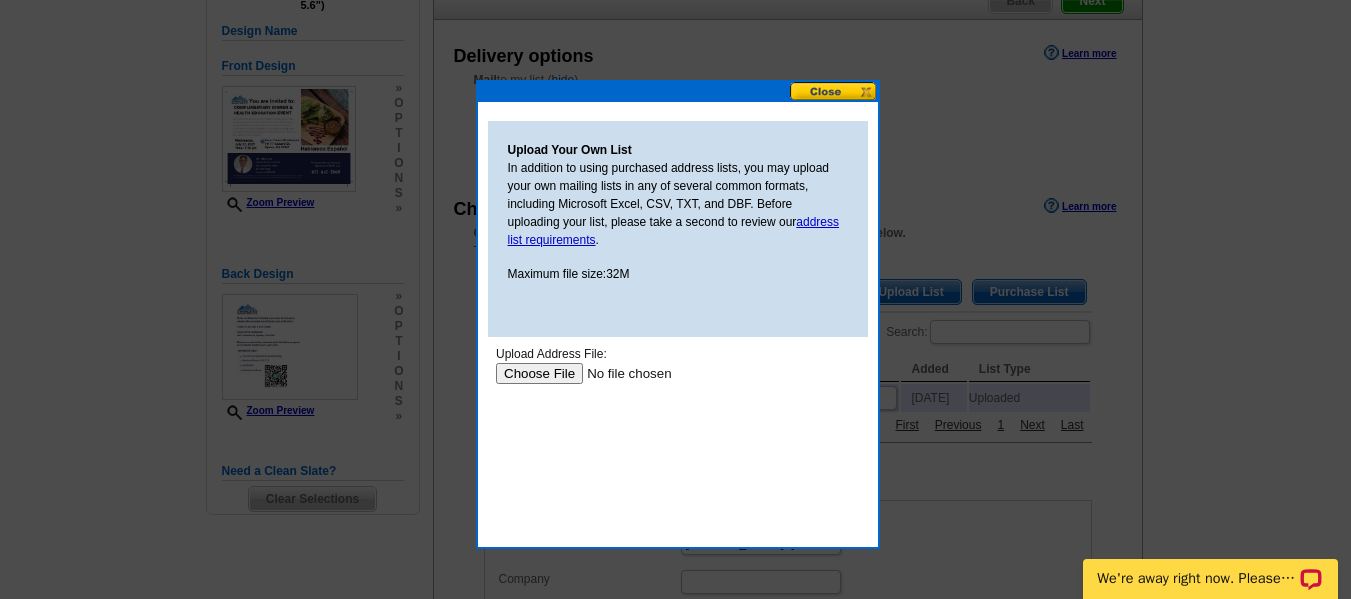 scroll, scrollTop: 0, scrollLeft: 0, axis: both 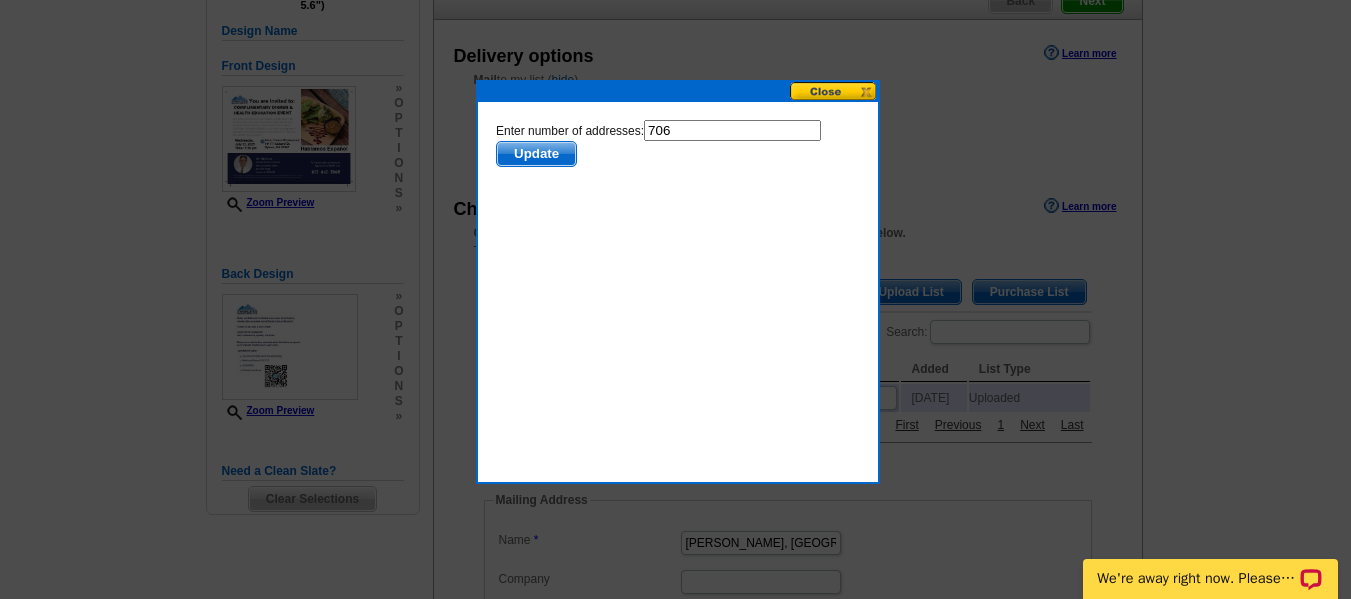 click on "Update" at bounding box center [535, 154] 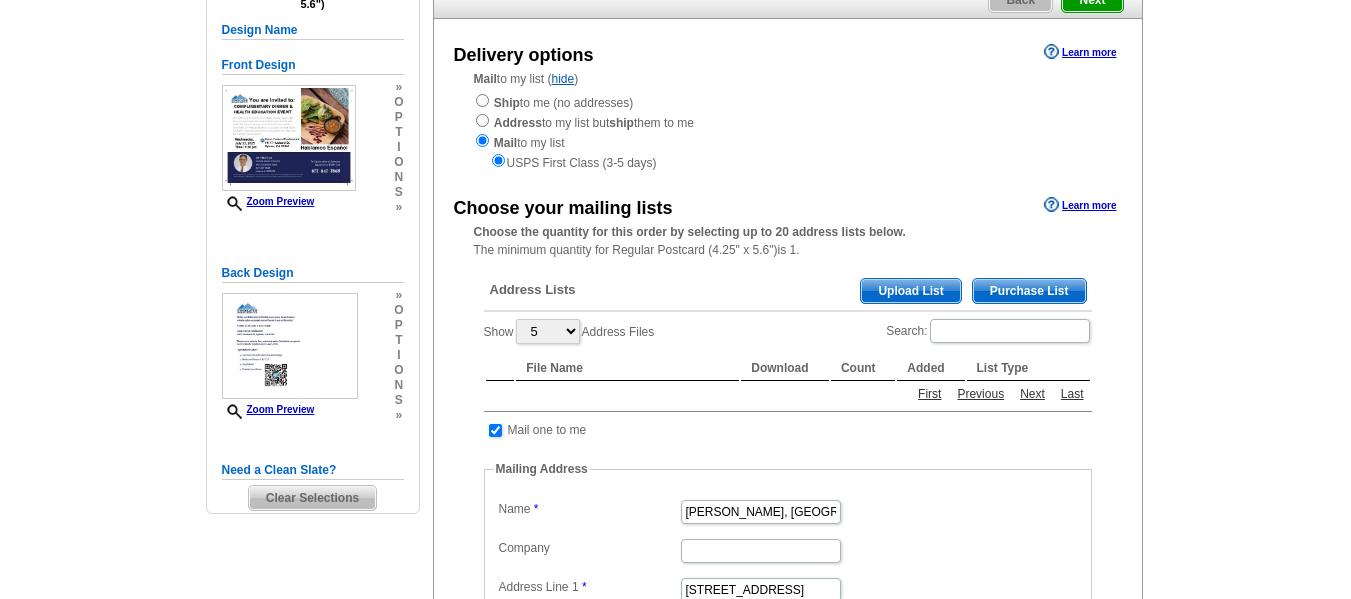 scroll, scrollTop: 200, scrollLeft: 0, axis: vertical 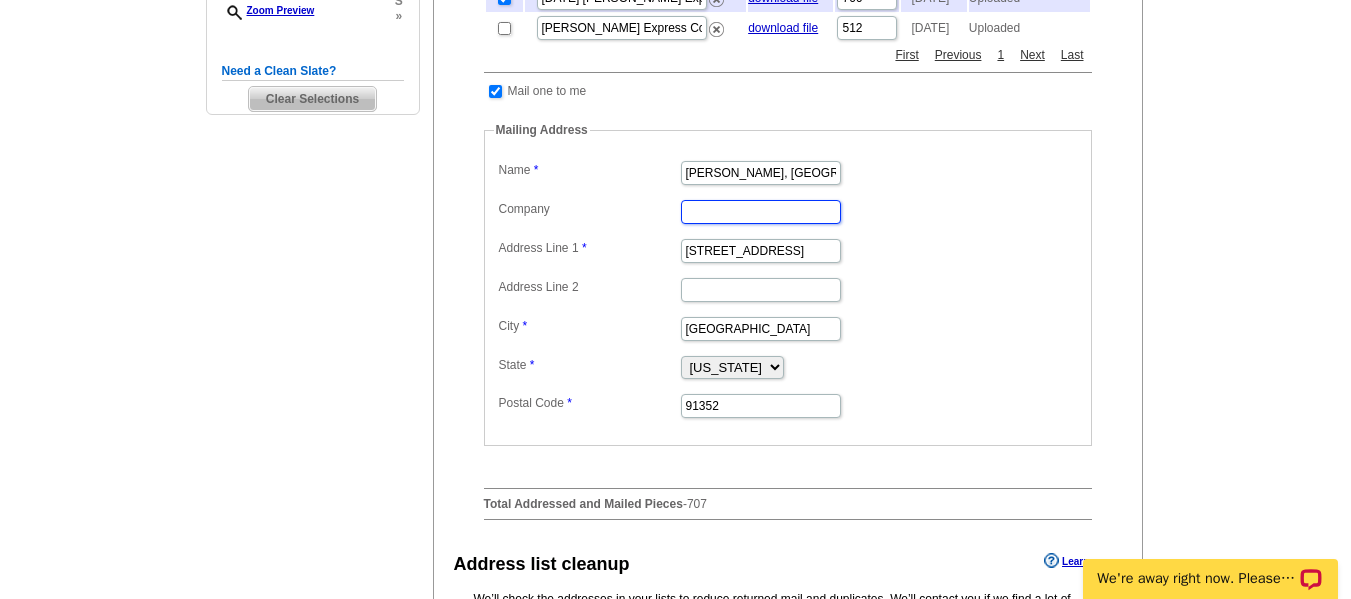 click on "Company" at bounding box center (761, 212) 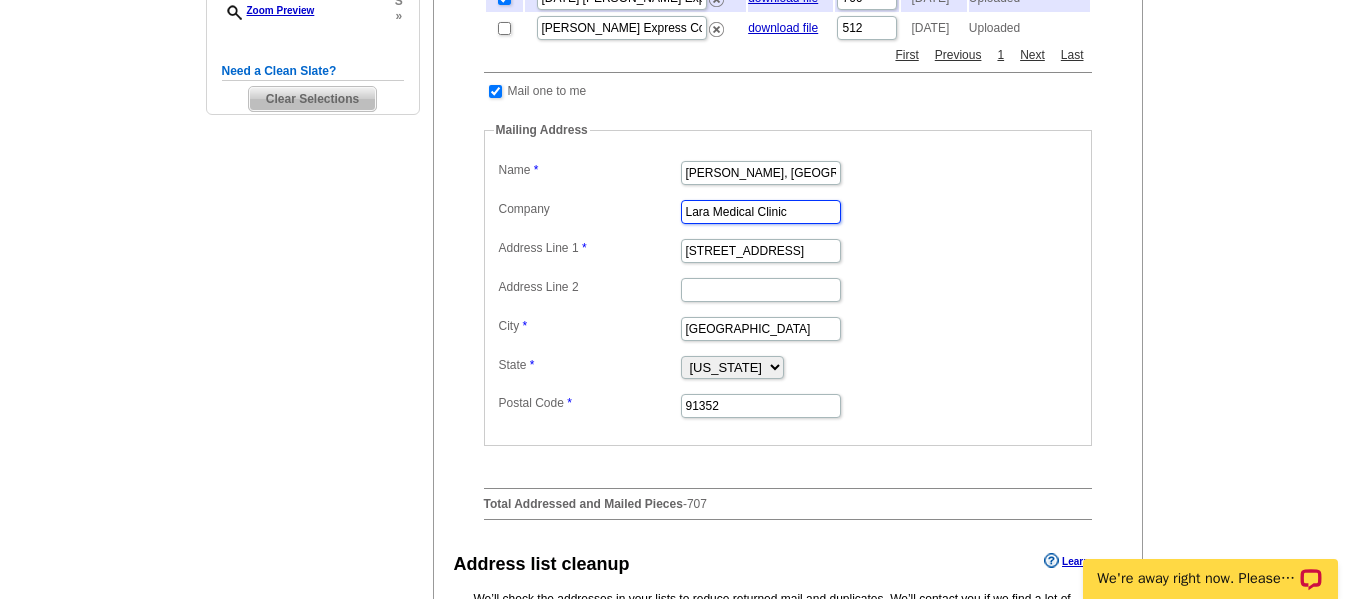 type on "Lara Medical Clinic" 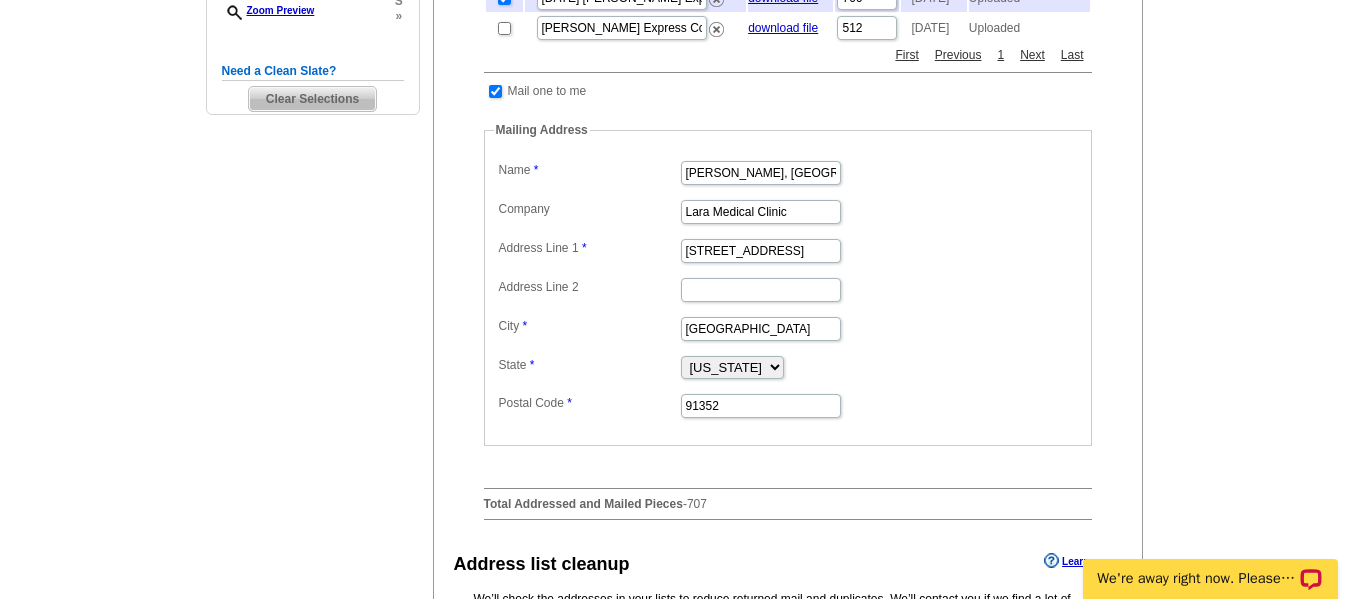 click on "Alabama
Alaska
Arizona
Arkansas
California
Colorado
Connecticut
District of Columbia
Delaware
Florida
Georgia
Hawaii
Idaho
Illinois
Indiana
Iowa
Kansas
Kentucky
Louisiana
Maine
Maryland
Massachusetts
Michigan
Minnesota
Mississippi
Missouri
Montana
Nebraska
Nevada
New Hampshire
New Jersey
New Mexico
New York
North Carolina
North Dakota
Ohio
Oklahoma
Oregon
Pennsylvania
Rhode Island
South Carolina
South Dakota
Tennessee
Texas
Utah
Vermont
Virginia
Washington
West Virginia
Wisconsin
Wyoming" at bounding box center (788, 366) 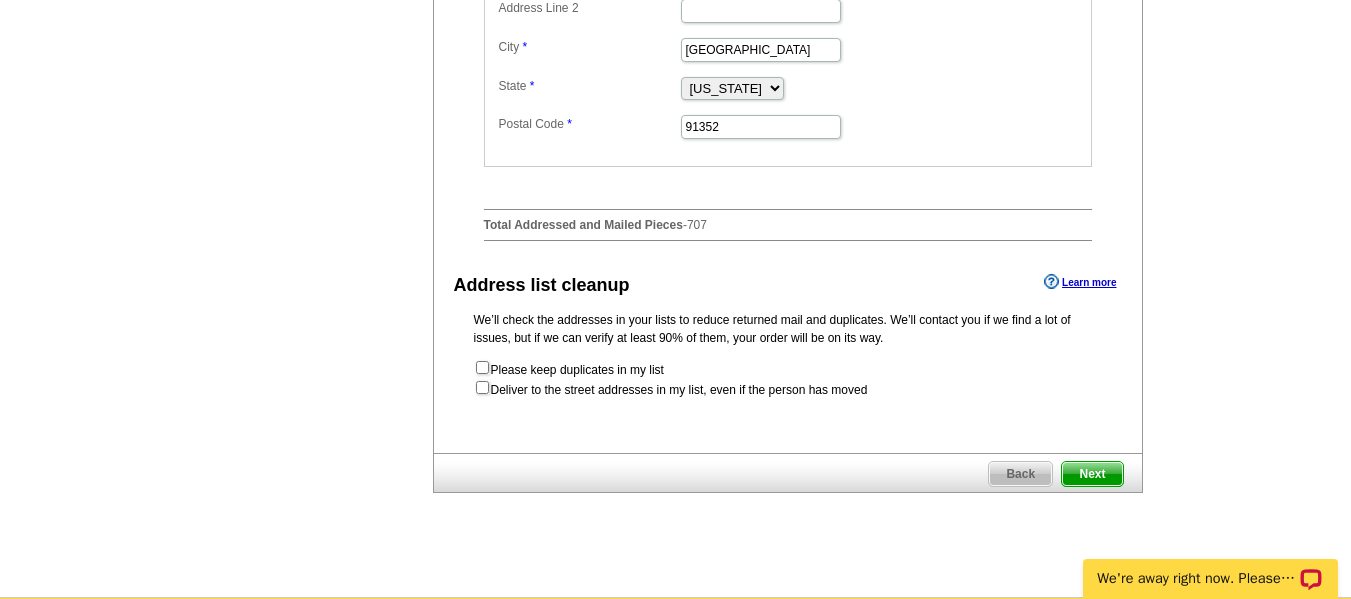 scroll, scrollTop: 1000, scrollLeft: 0, axis: vertical 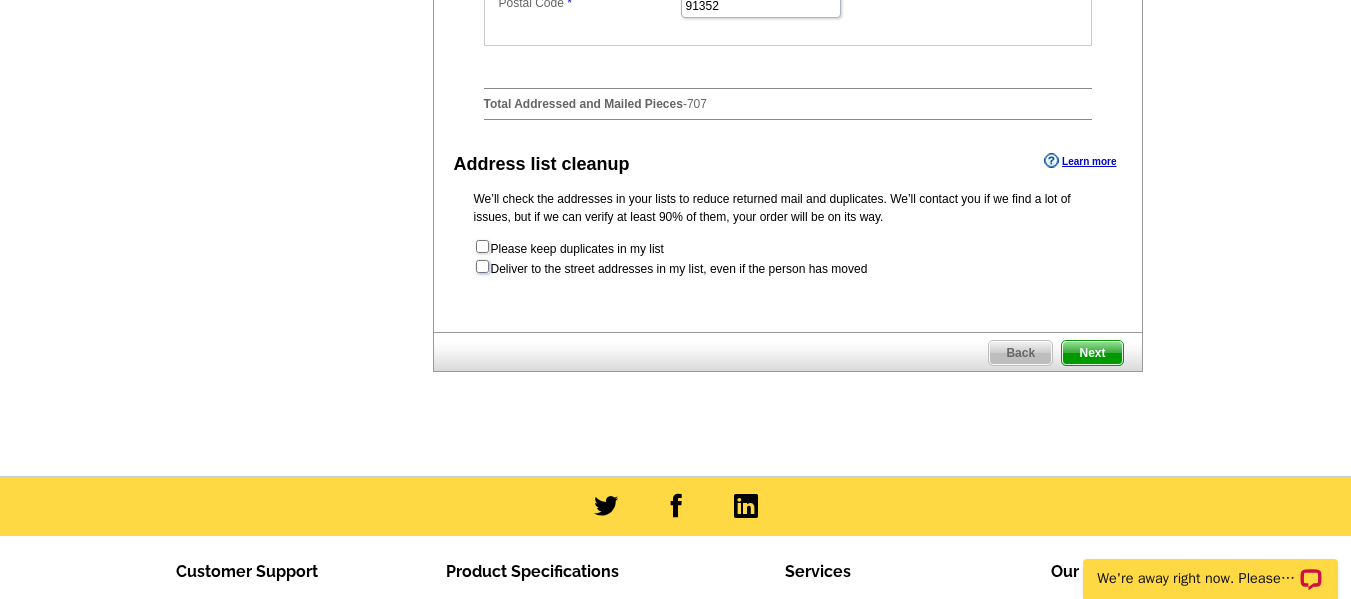click at bounding box center [482, 266] 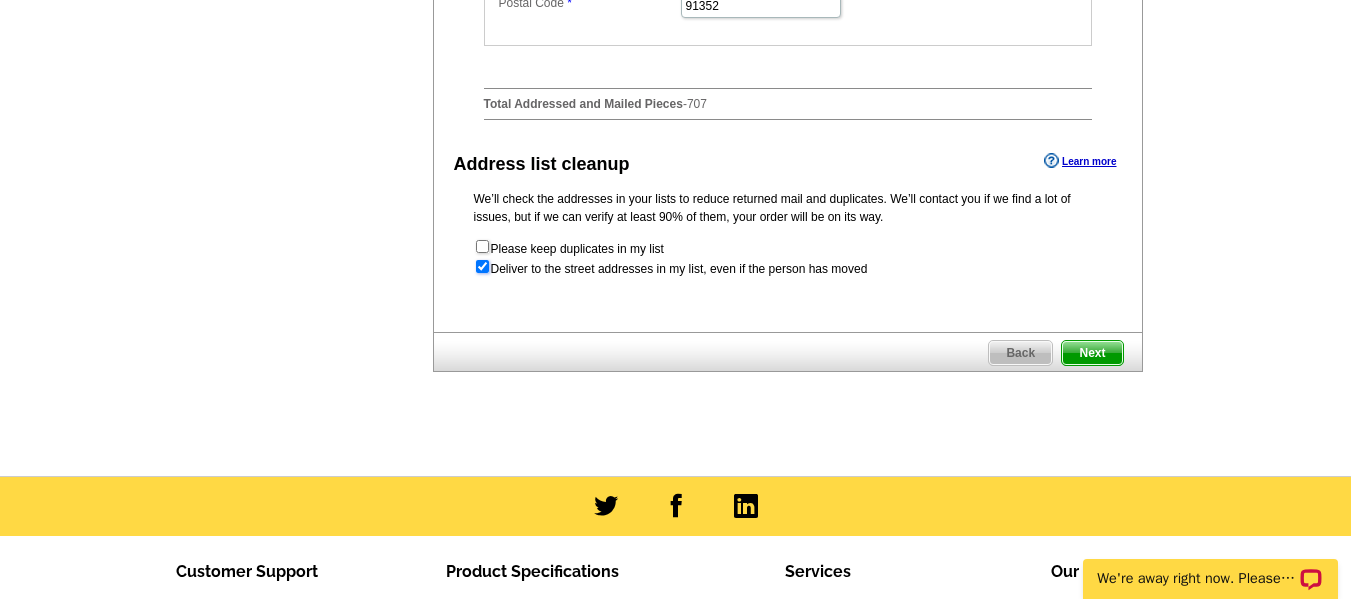 radio on "true" 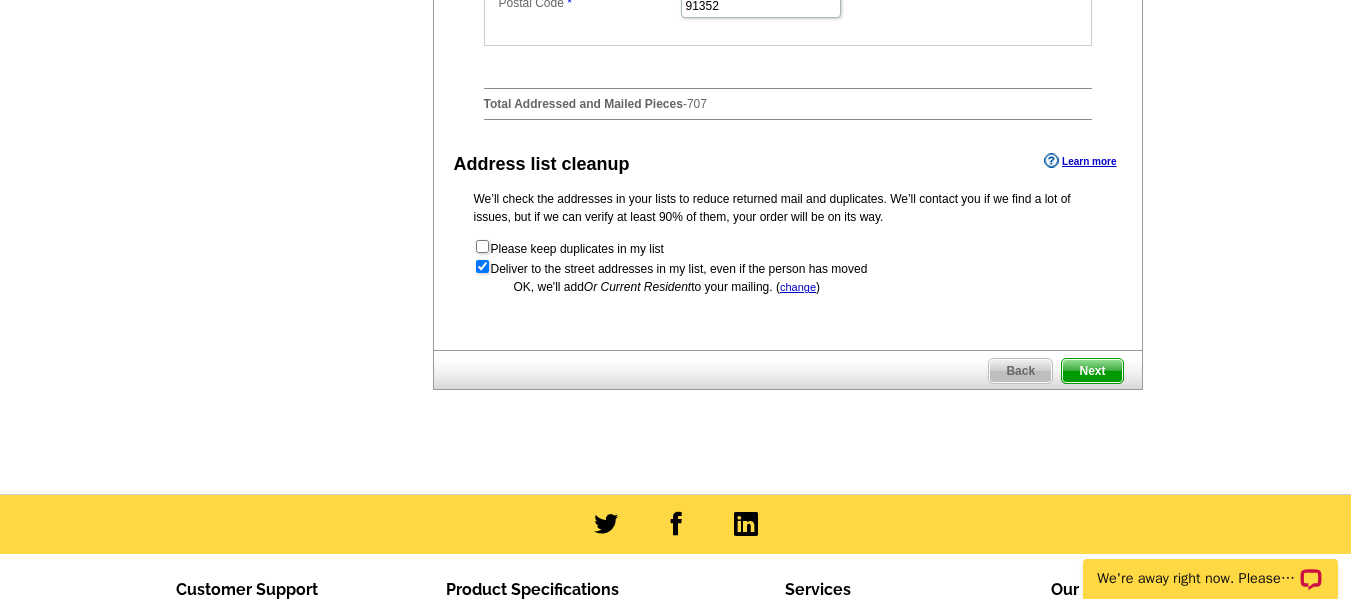 click on "Next" at bounding box center (1092, 371) 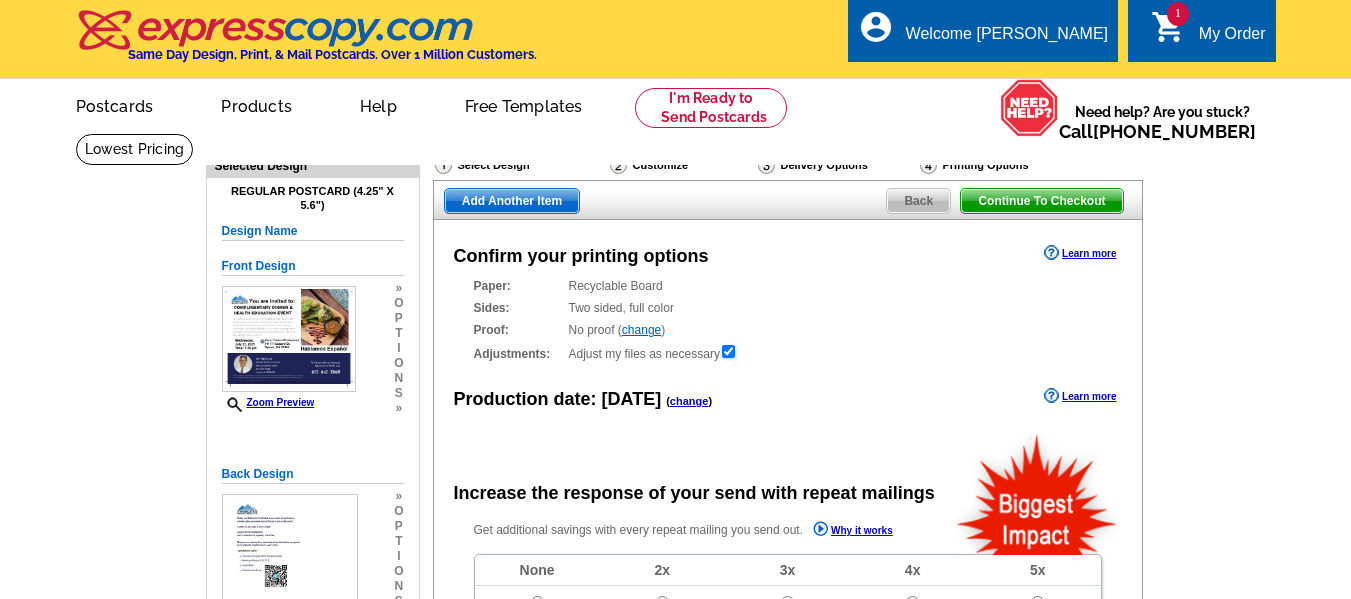 scroll, scrollTop: 0, scrollLeft: 0, axis: both 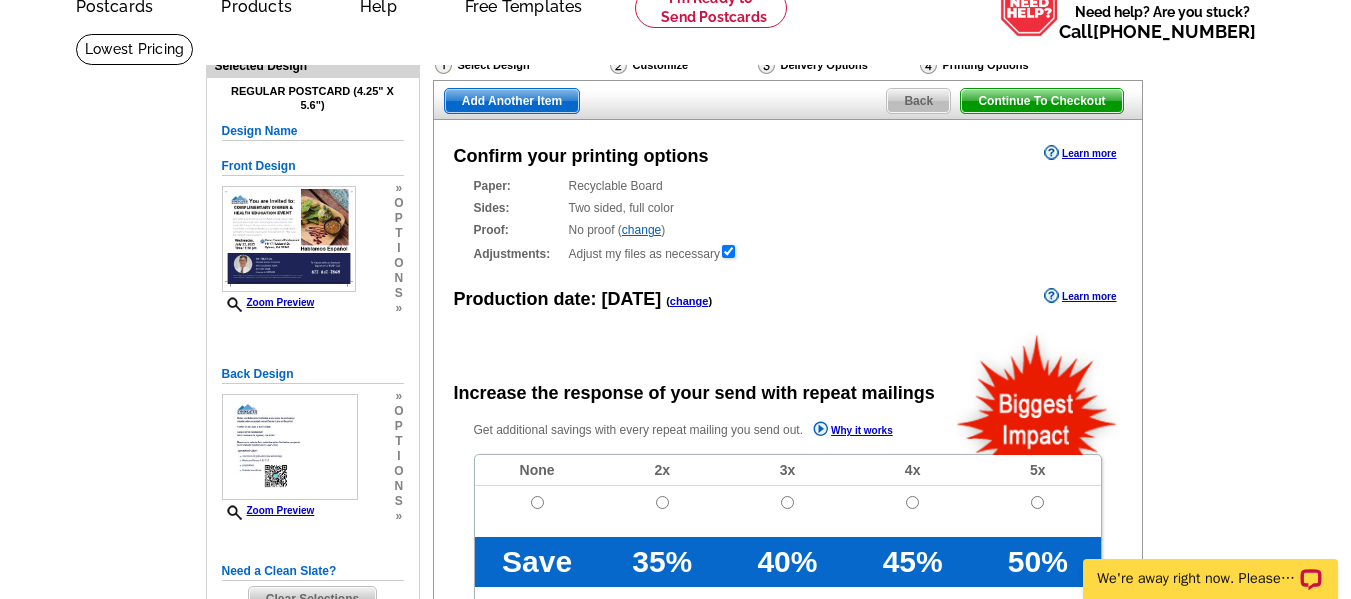 click on "change" at bounding box center [641, 230] 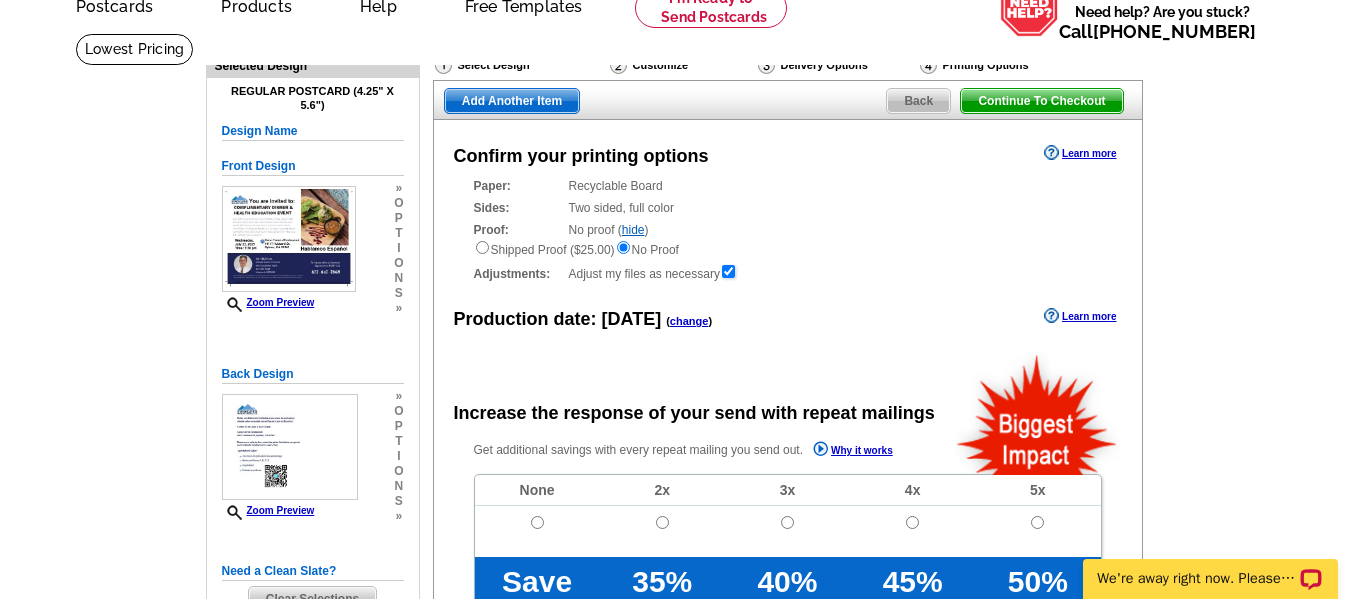 click on "hide" at bounding box center [633, 230] 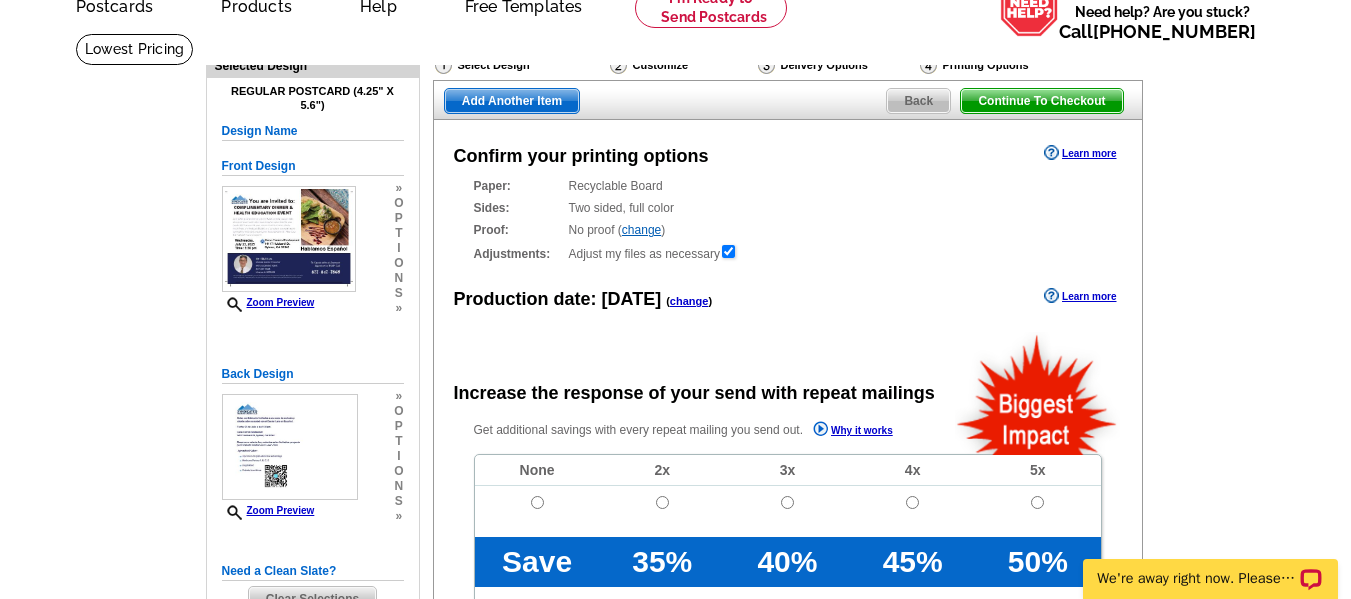 click on "change" at bounding box center [641, 230] 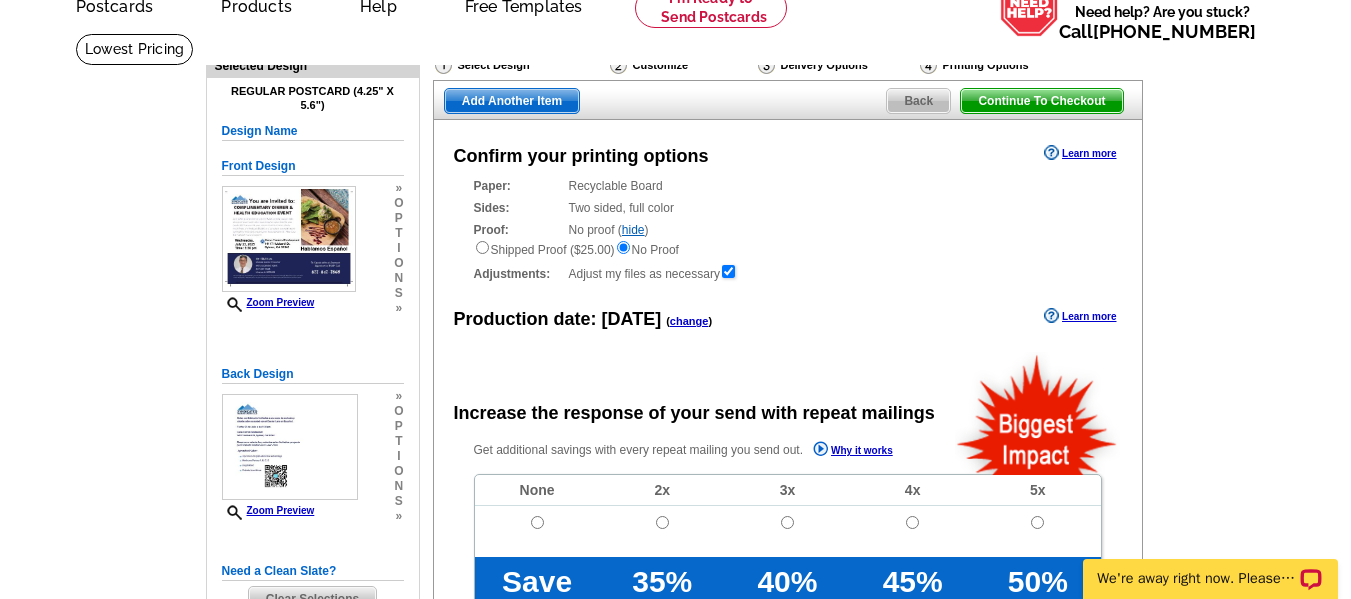click on "hide" at bounding box center (633, 230) 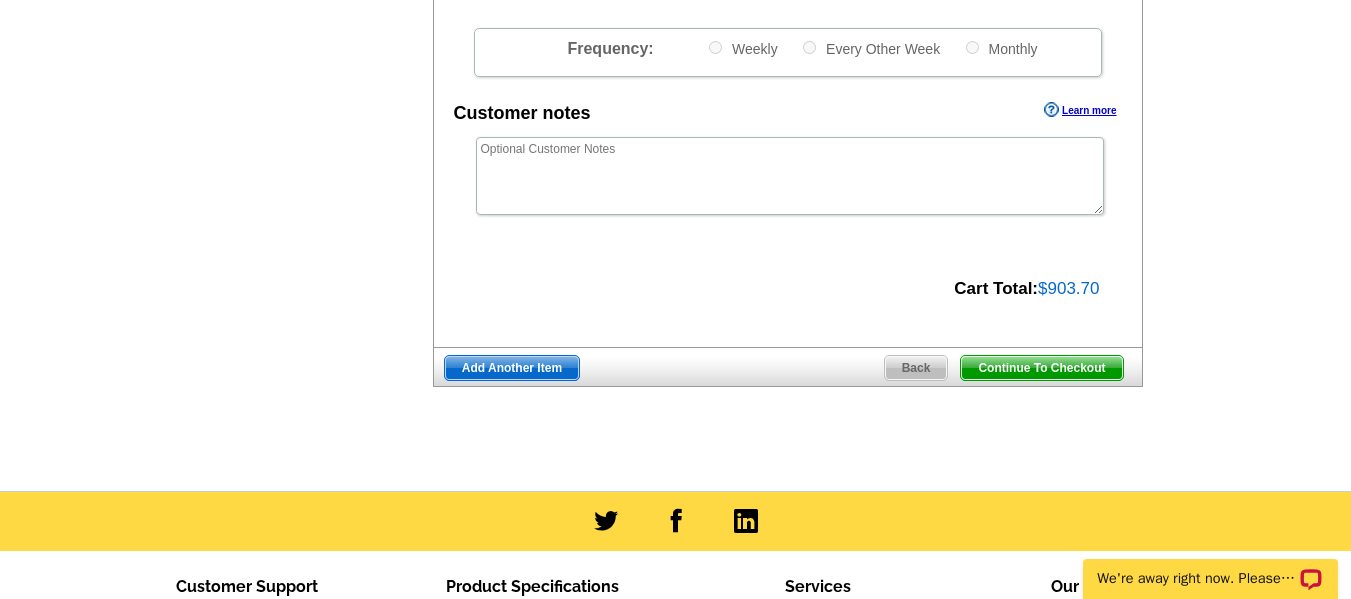 scroll, scrollTop: 800, scrollLeft: 0, axis: vertical 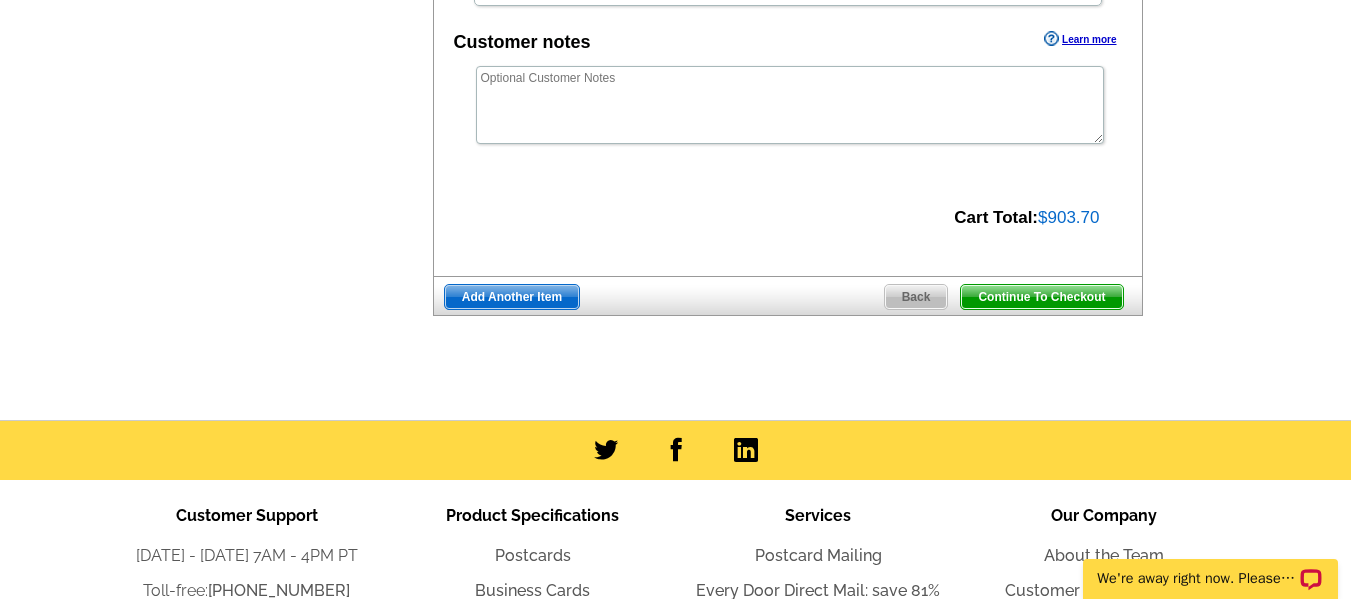 click on "Continue To Checkout" at bounding box center (1041, 297) 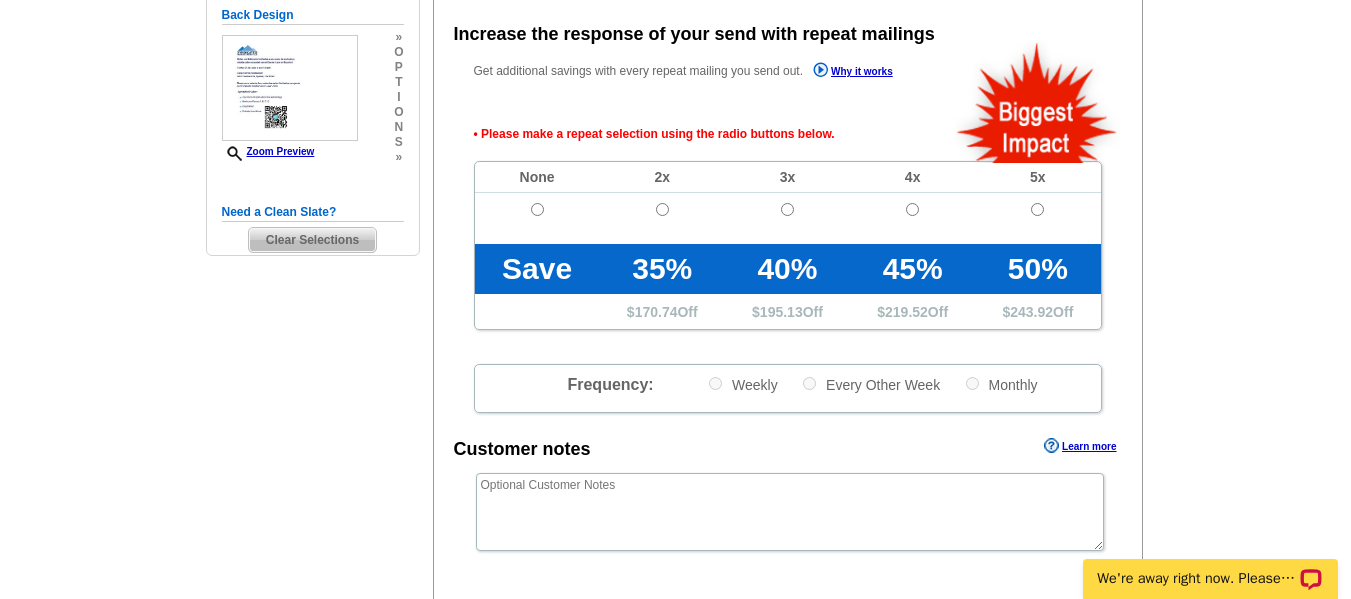 scroll, scrollTop: 448, scrollLeft: 0, axis: vertical 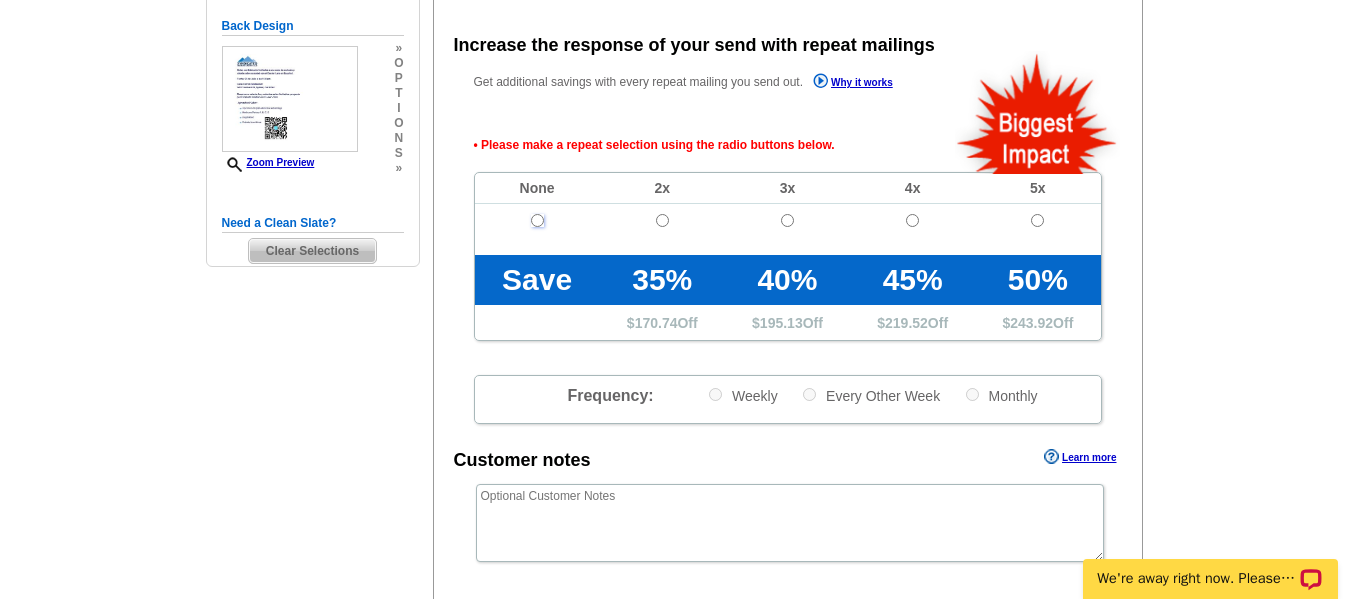click at bounding box center [537, 220] 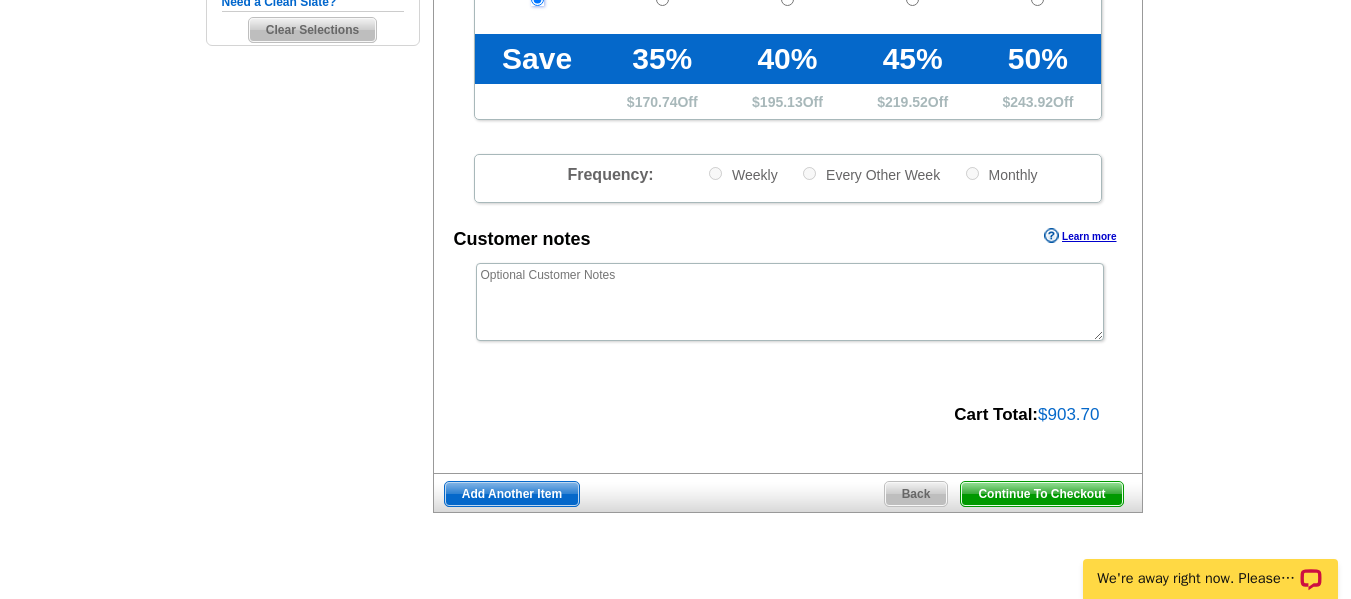 scroll, scrollTop: 748, scrollLeft: 0, axis: vertical 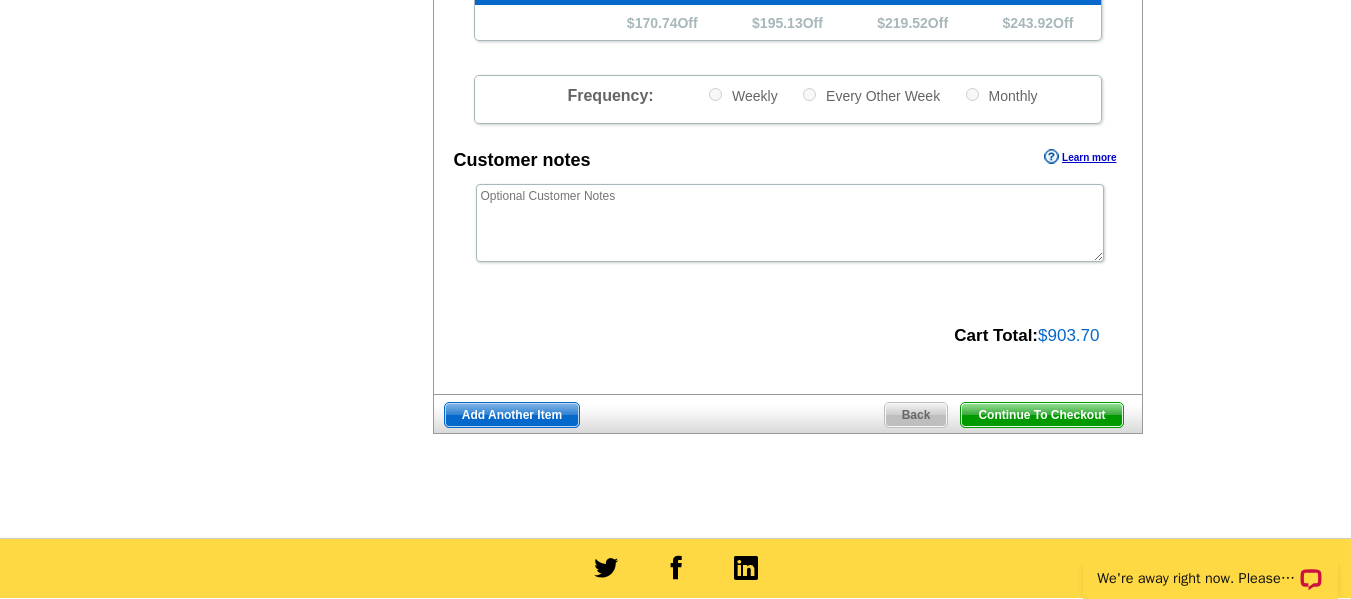click on "Continue To Checkout" at bounding box center [1041, 415] 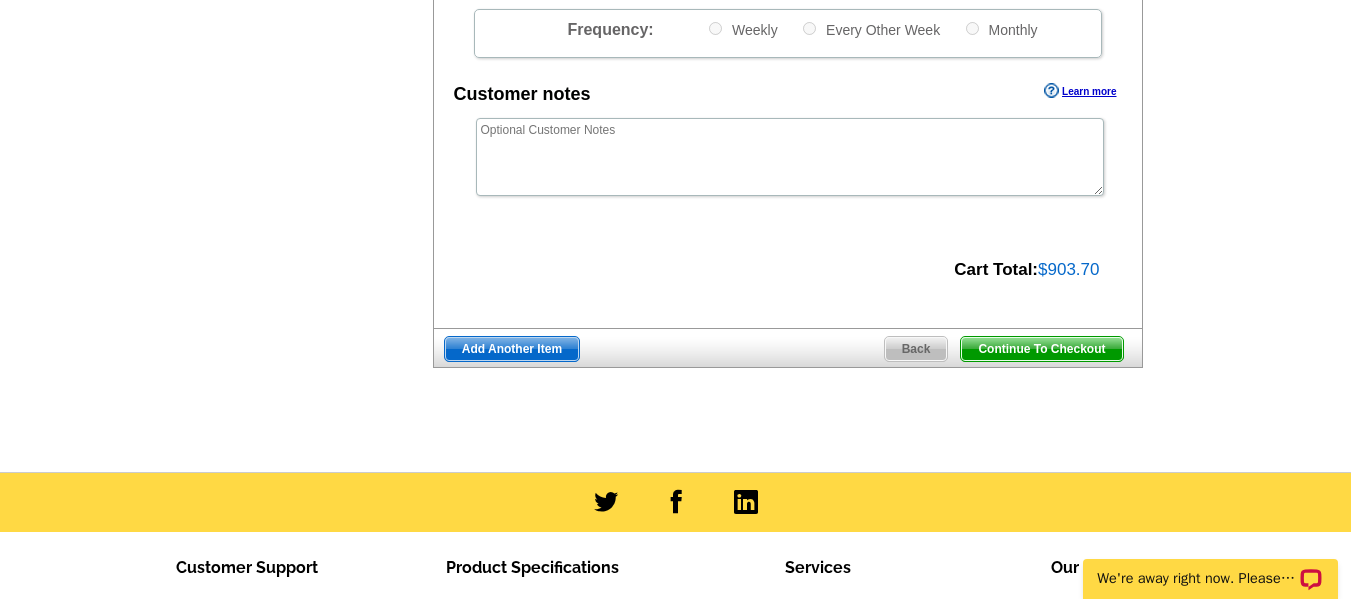 scroll, scrollTop: 682, scrollLeft: 0, axis: vertical 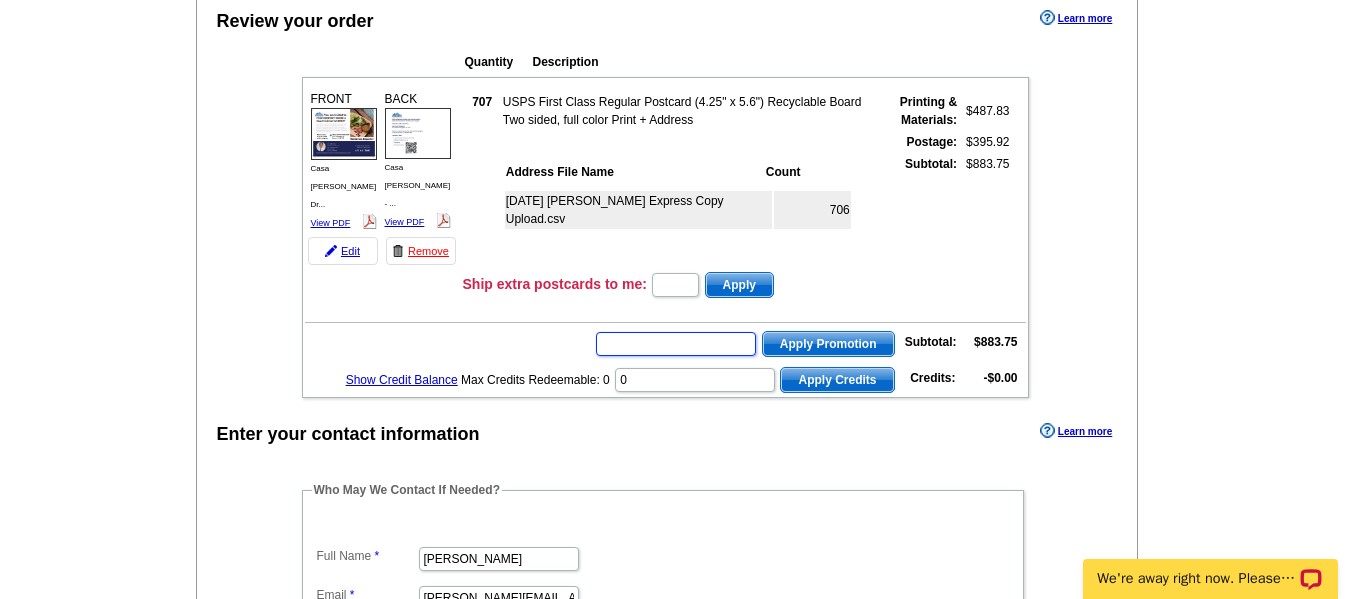 click at bounding box center [676, 344] 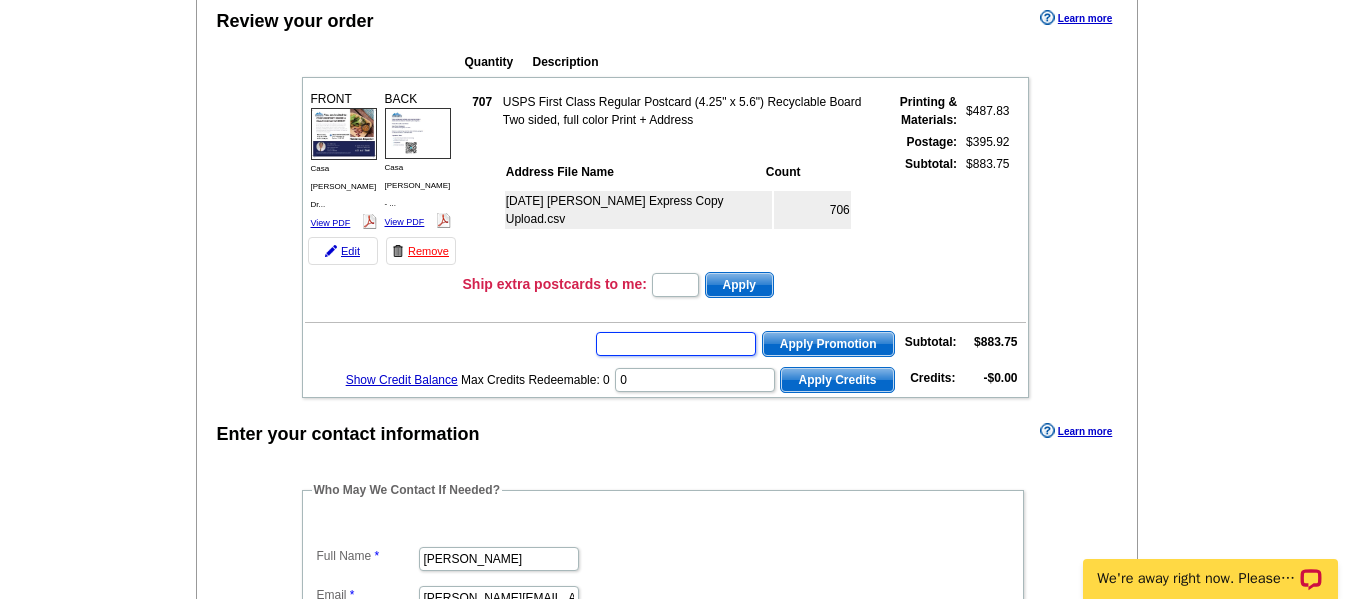 paste on "HURRY40" 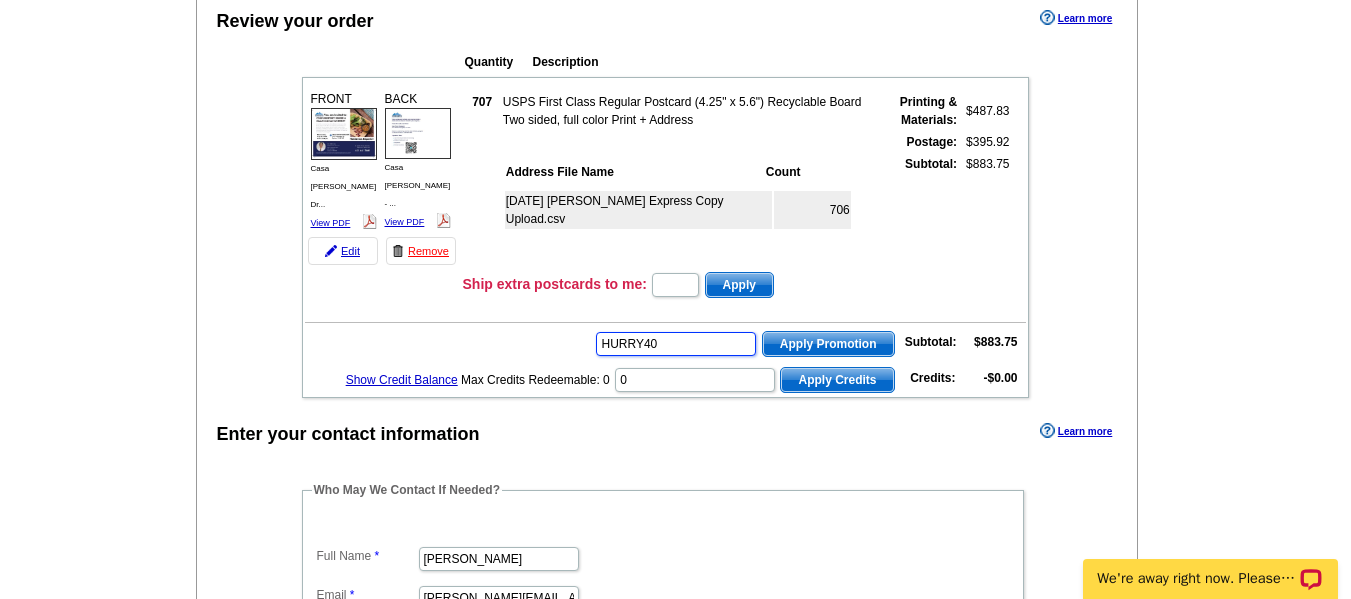 type on "HURRY40" 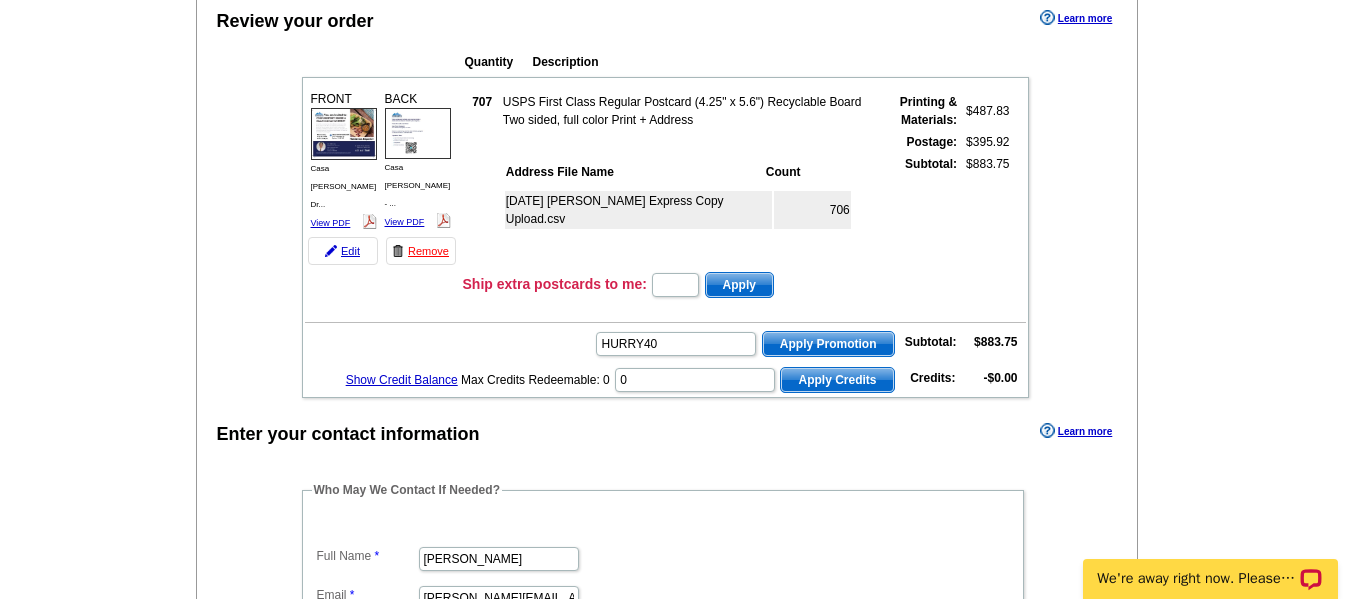 click on "Apply Promotion" at bounding box center (828, 344) 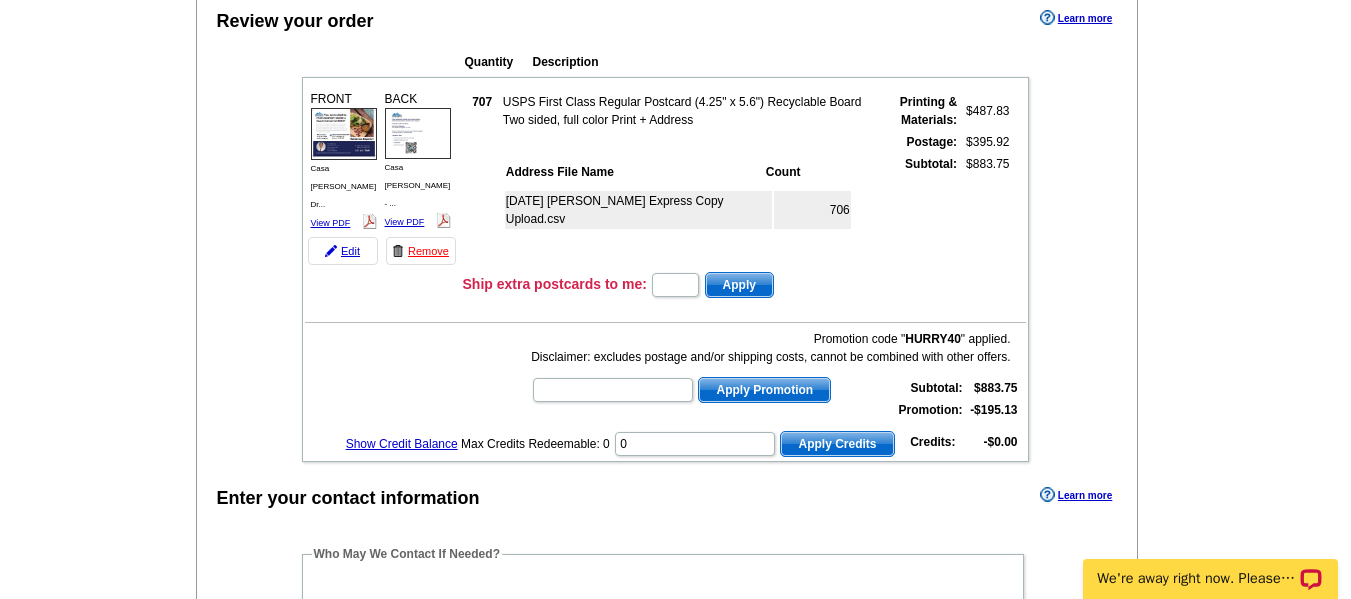 scroll, scrollTop: 300, scrollLeft: 0, axis: vertical 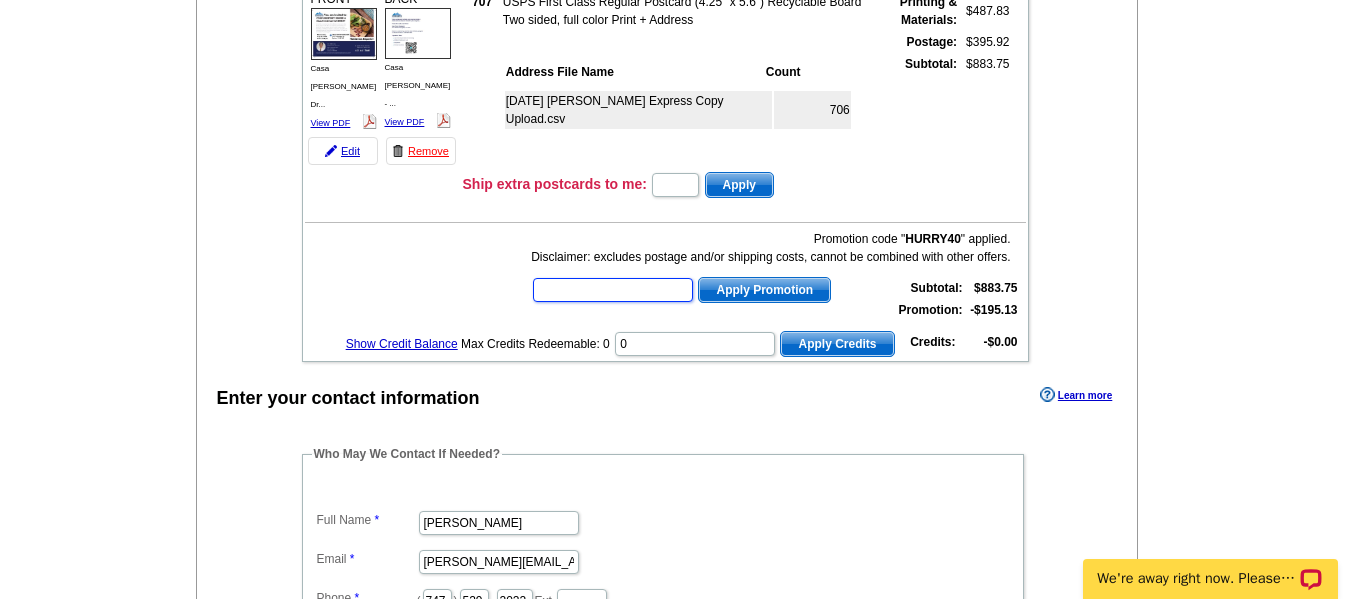 click at bounding box center (613, 290) 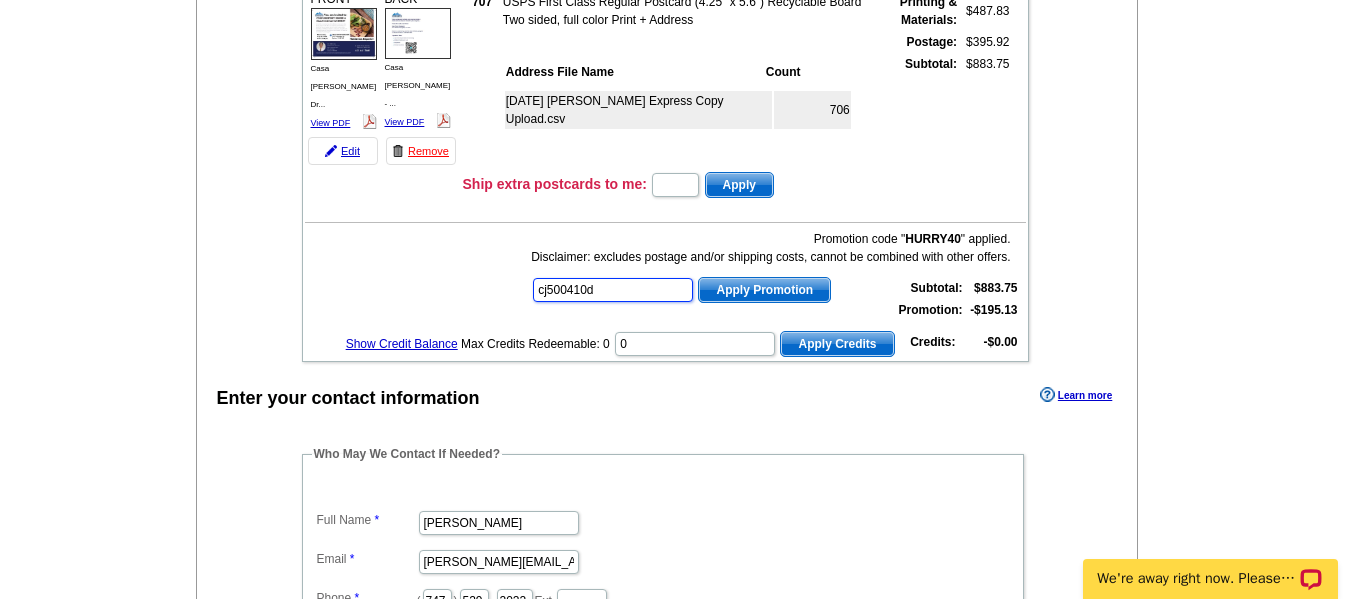 type on "cj500410d" 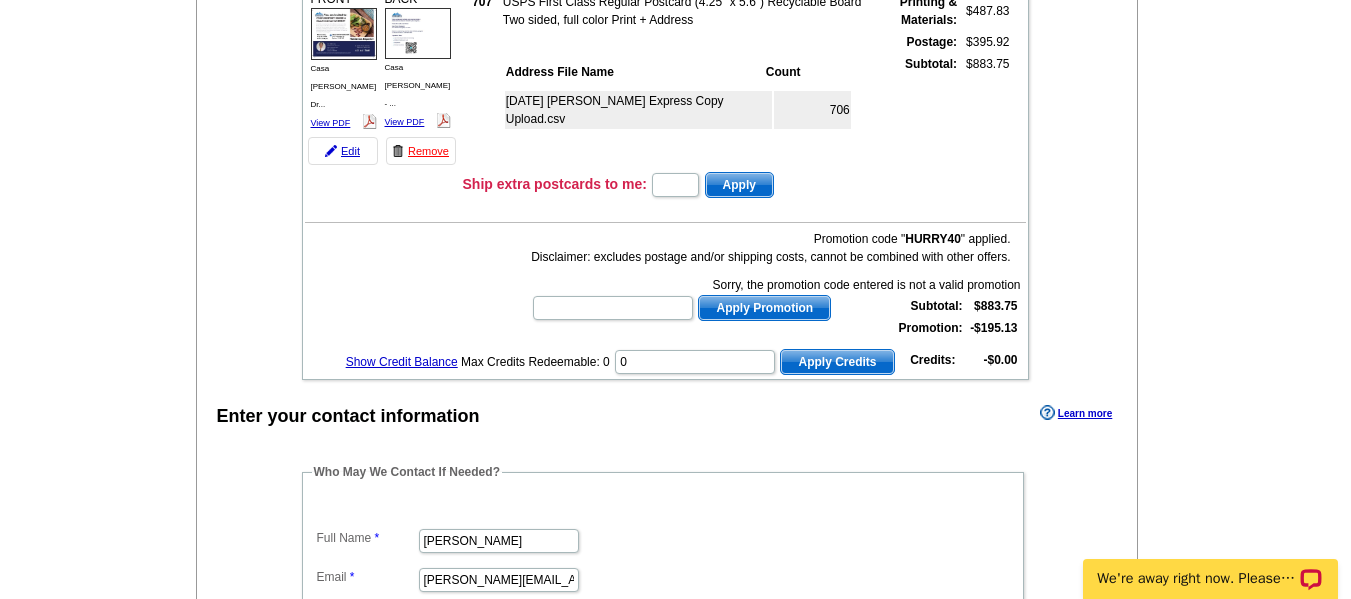 scroll, scrollTop: 200, scrollLeft: 0, axis: vertical 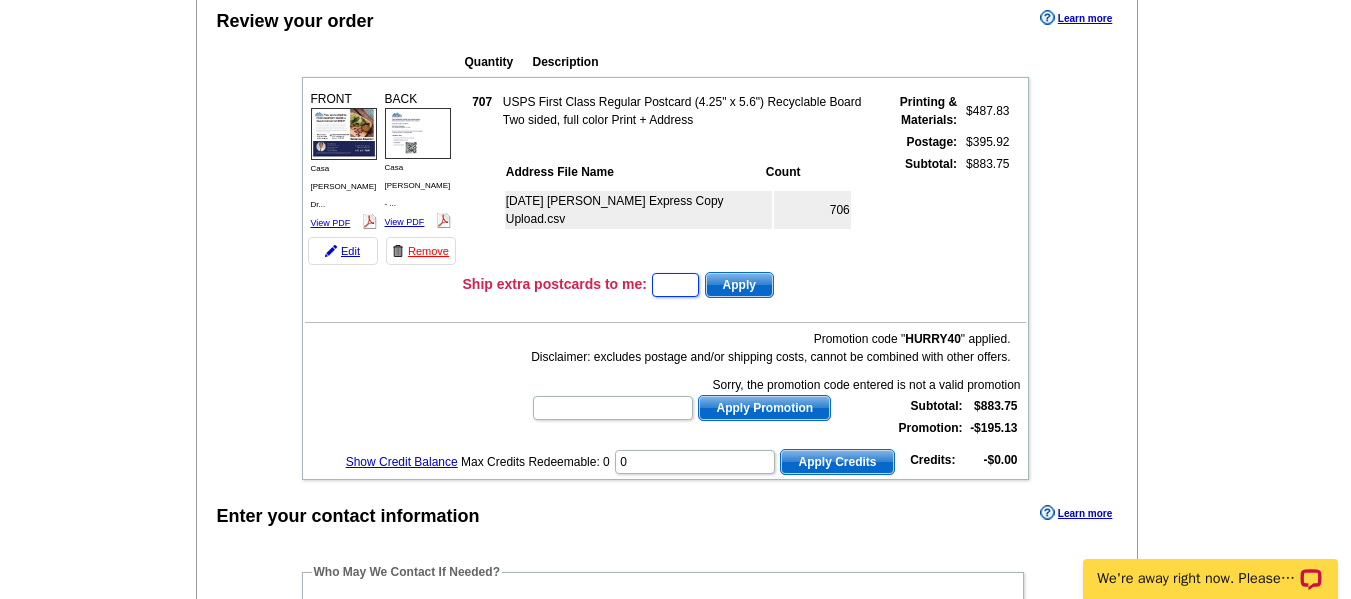 click at bounding box center [675, 285] 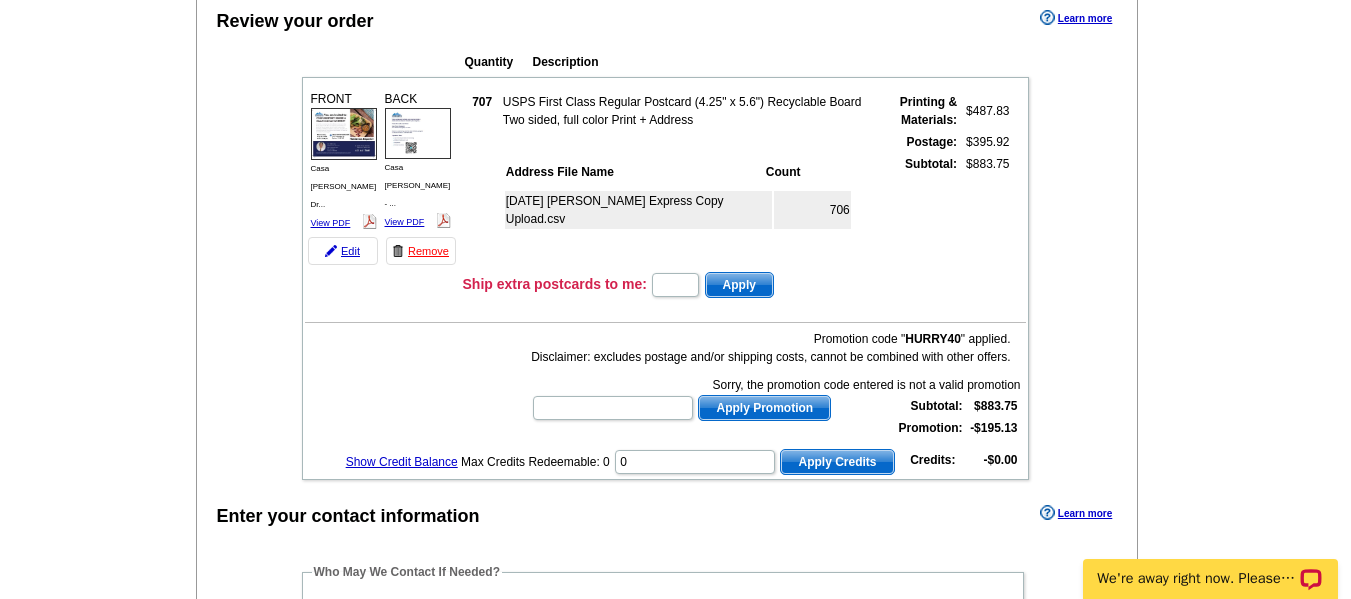 click on "2025-07-12 Dr. Lara Express Copy Upload.csv
706" at bounding box center [690, 220] 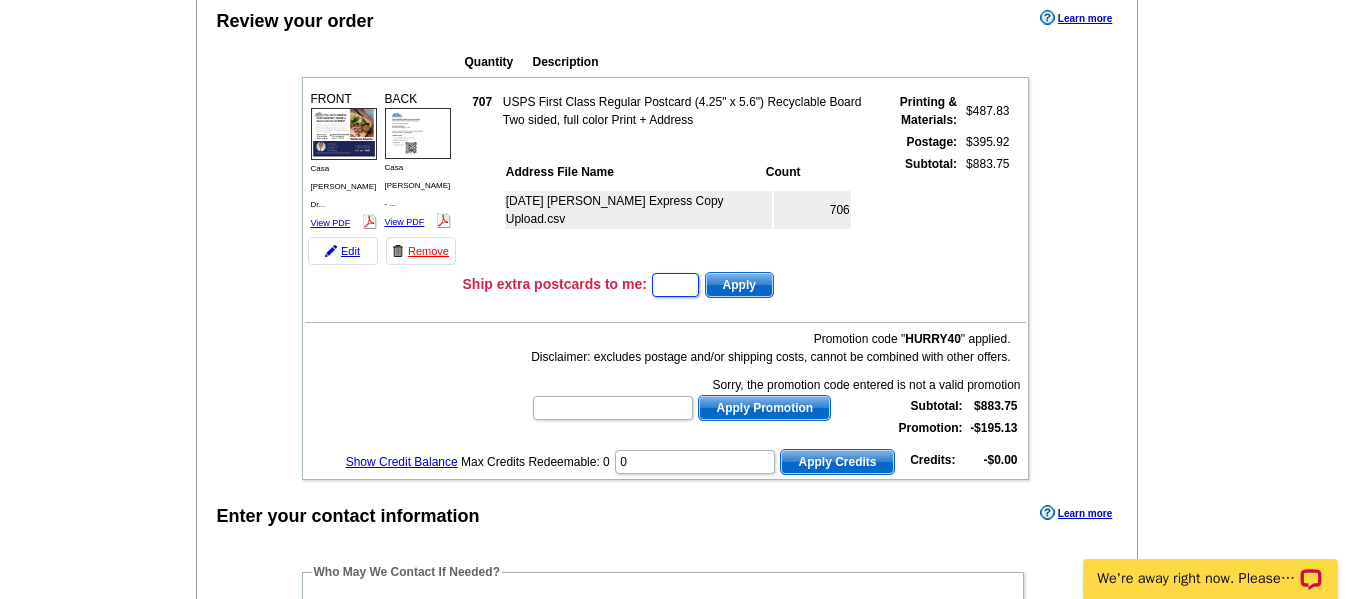 click at bounding box center (675, 285) 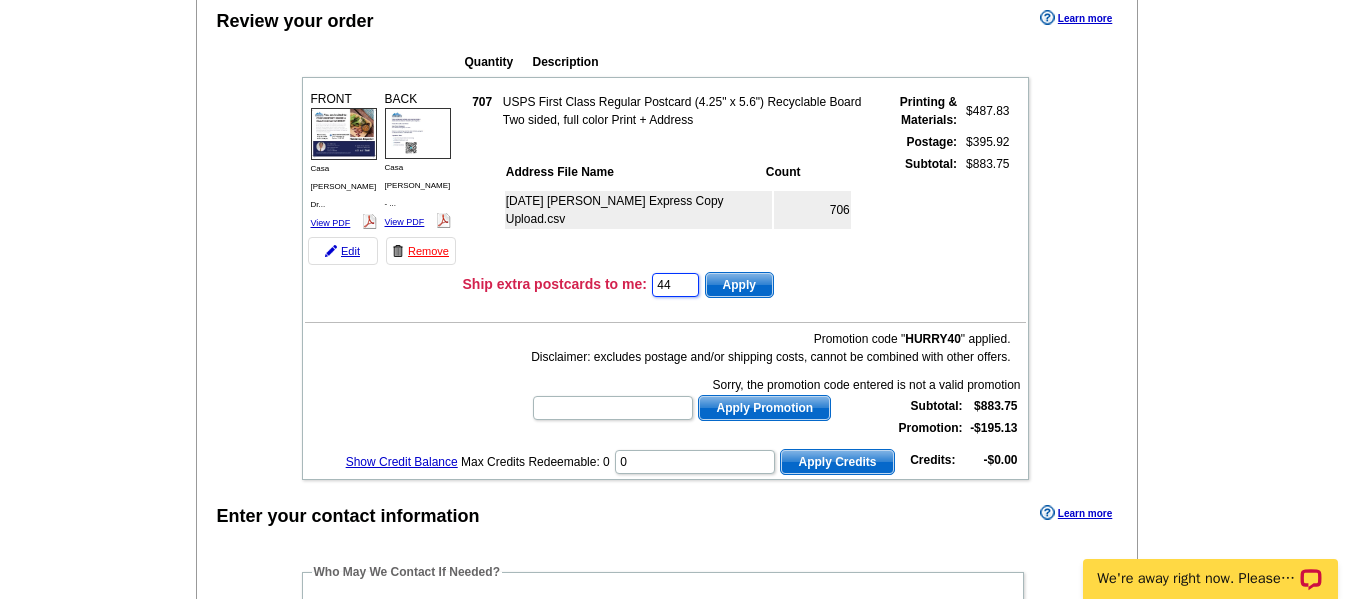 type on "44" 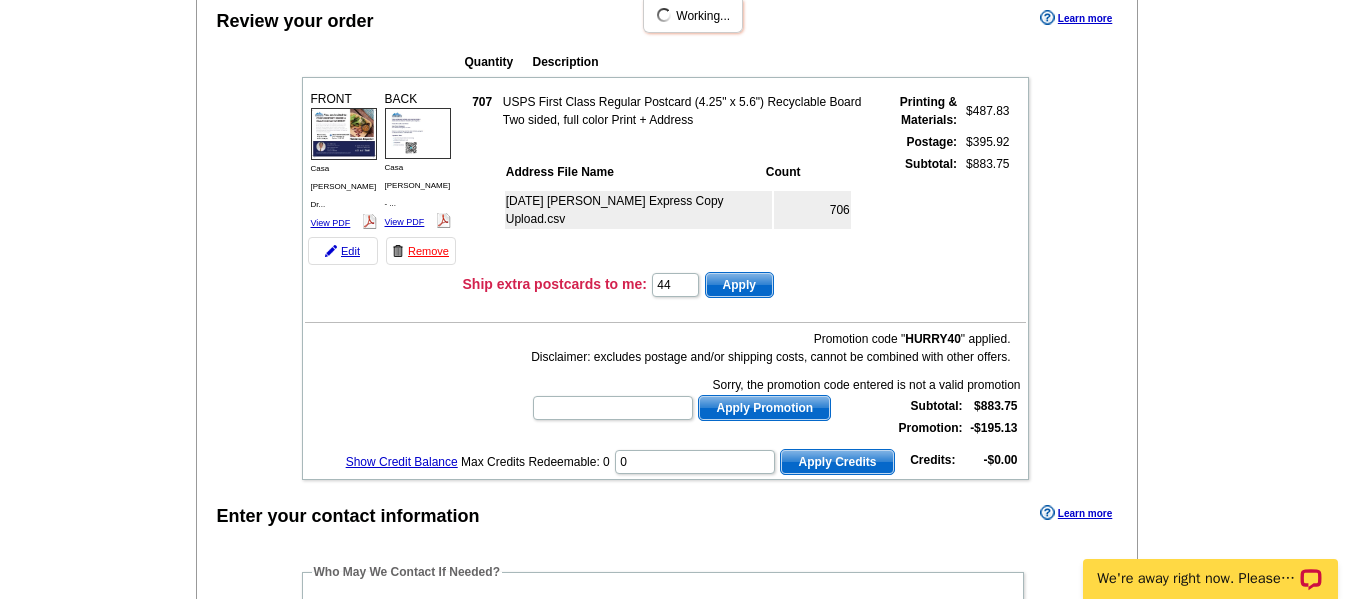 click on "Apply" at bounding box center [739, 285] 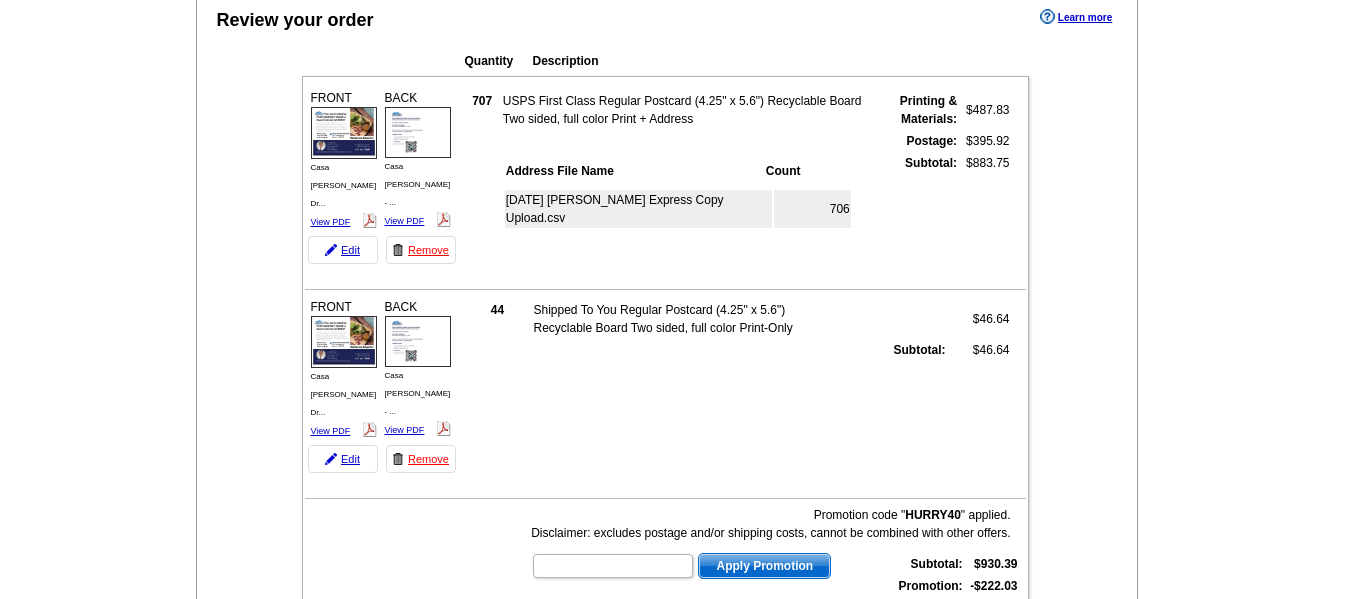 scroll, scrollTop: 200, scrollLeft: 0, axis: vertical 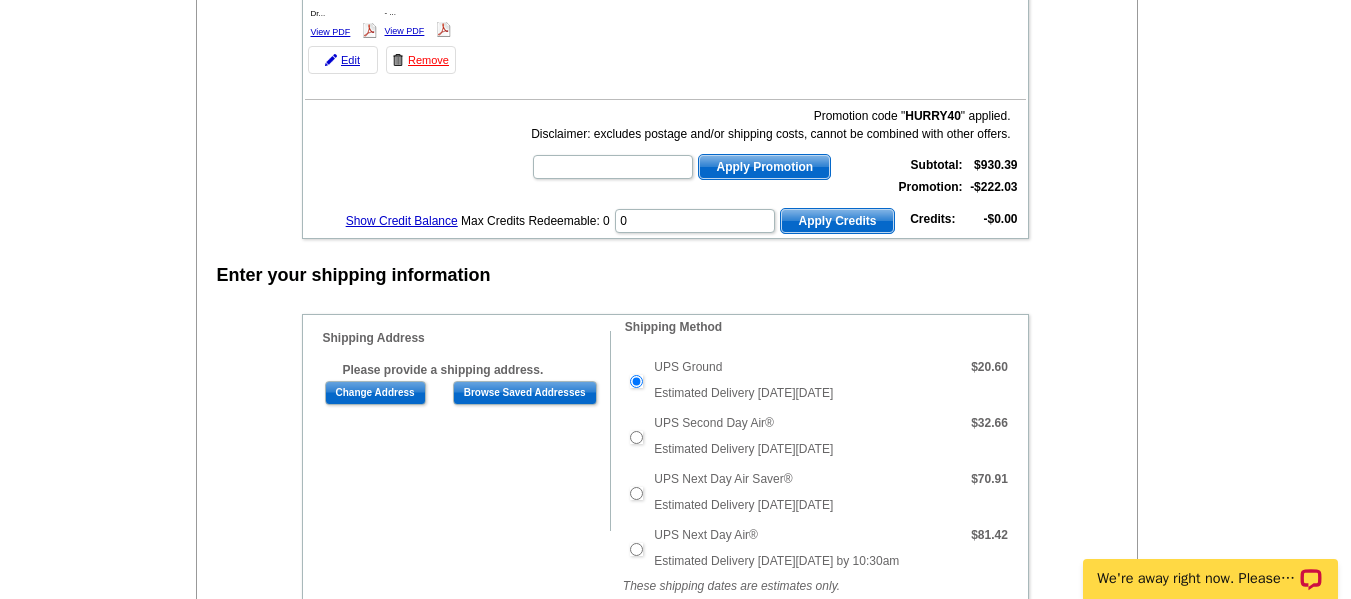 click on "Shipping Information
Name
Company
Address Line 1
Address Line 2
Address Line 3
City
State
[US_STATE]
[US_STATE]
[US_STATE]
[US_STATE]
[US_STATE]
[US_STATE]
[US_STATE]
[US_STATE][GEOGRAPHIC_DATA]
[US_STATE]
[US_STATE]
[US_STATE]
[US_STATE]
[US_STATE]
[US_STATE]
[US_STATE]
[US_STATE]
[US_STATE]
[US_STATE]
[US_STATE]
[US_STATE]
[US_STATE]
[US_STATE]
[US_STATE]
[US_STATE]
[US_STATE]
[US_STATE]
[US_STATE]
[US_STATE]
[US_STATE]
[US_STATE]
[US_STATE]
[US_STATE]
[US_STATE]
[US_STATE]
[US_STATE]
[US_STATE]
[US_STATE]
[US_STATE]
[US_STATE]
[US_STATE]
[US_STATE]
[US_STATE]
[US_STATE]
[US_STATE]
[US_STATE]
[US_STATE]
[US_STATE][PERSON_NAME][US_STATE]
[US_STATE]
[US_STATE]
[US_STATE]
Zip" at bounding box center [457, 431] 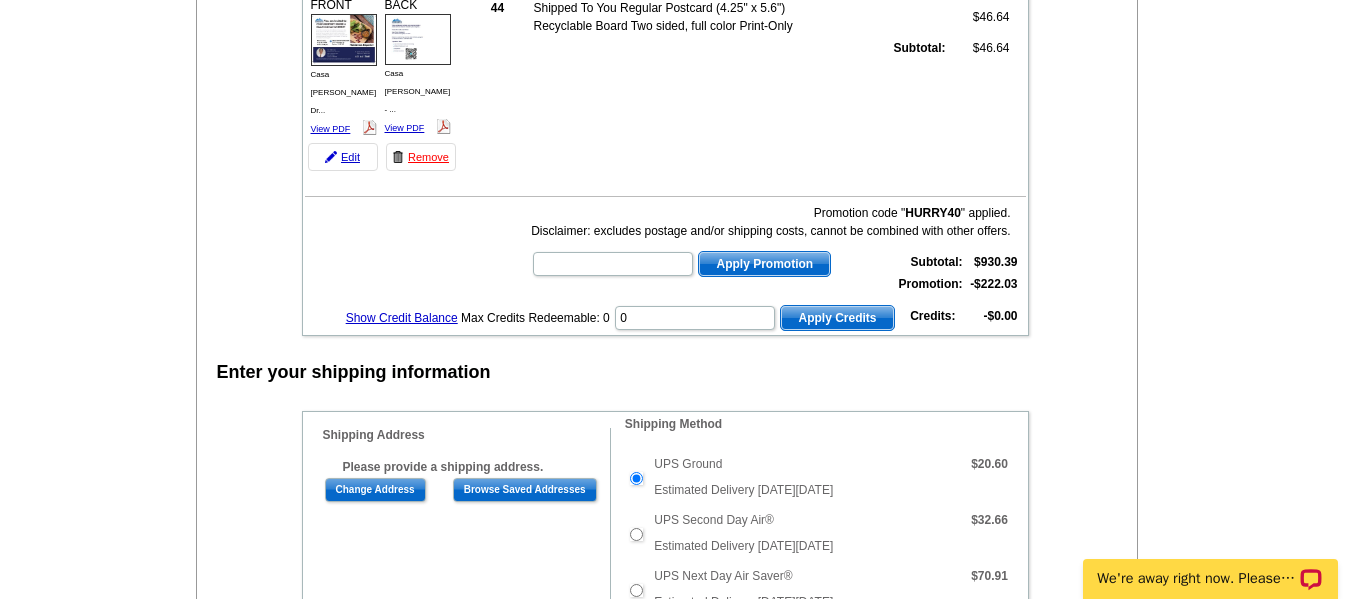 scroll, scrollTop: 300, scrollLeft: 0, axis: vertical 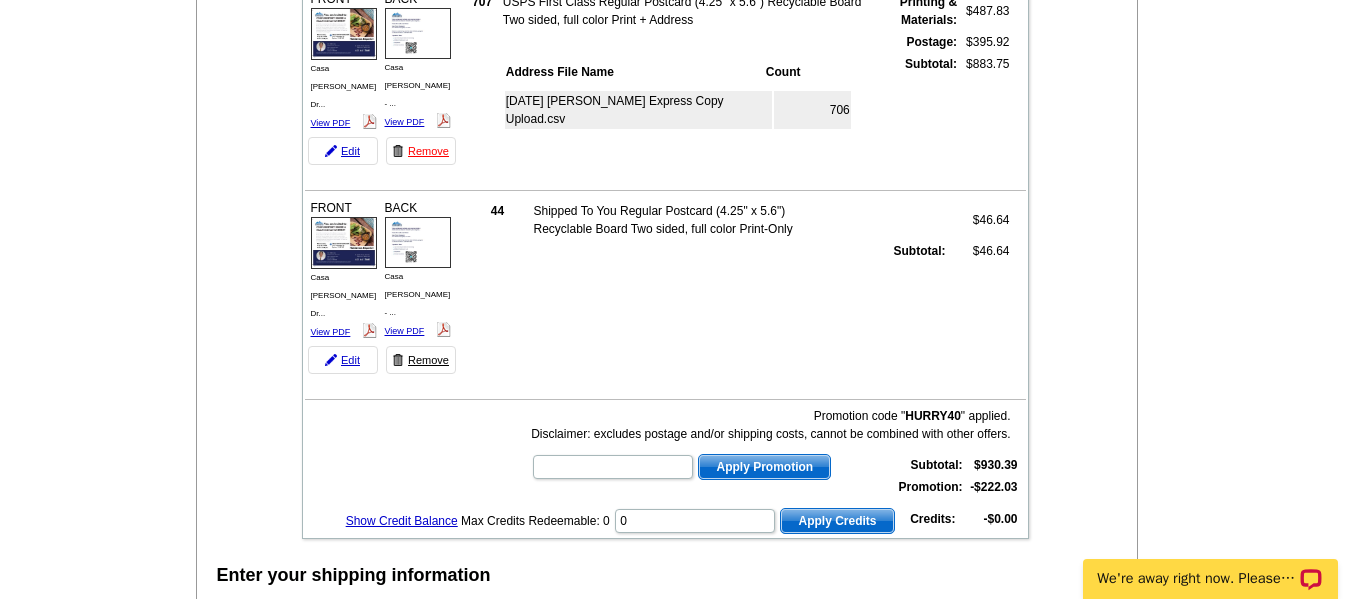 click on "Remove" at bounding box center [421, 360] 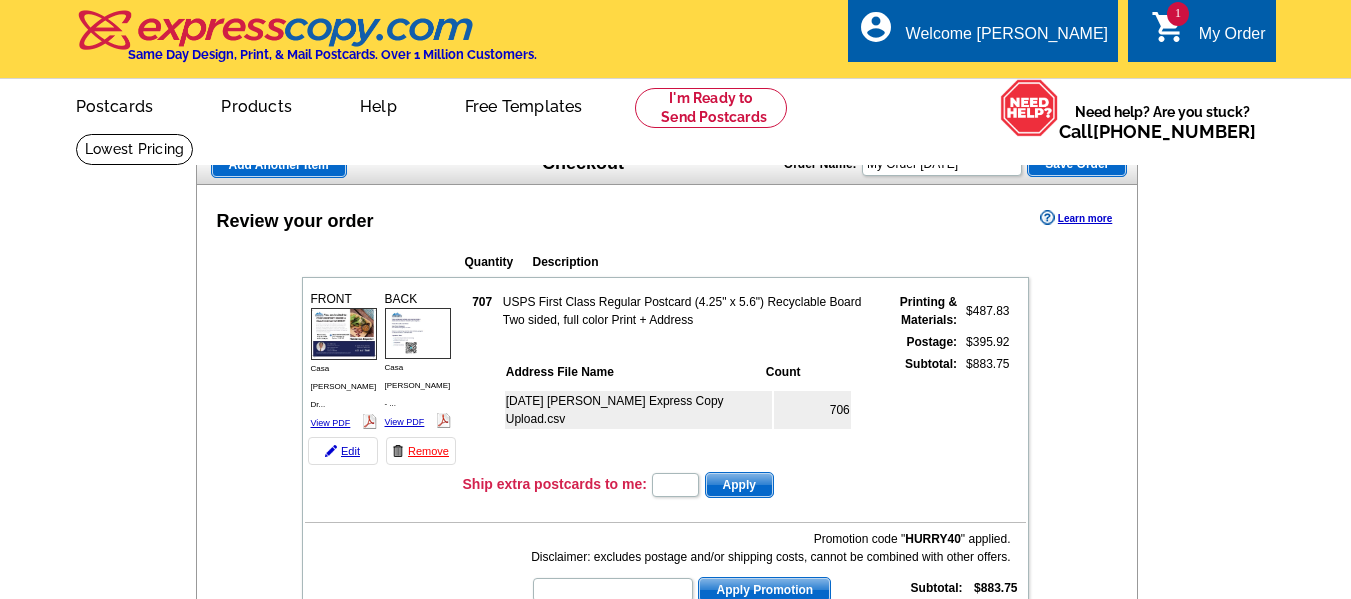 scroll, scrollTop: 200, scrollLeft: 0, axis: vertical 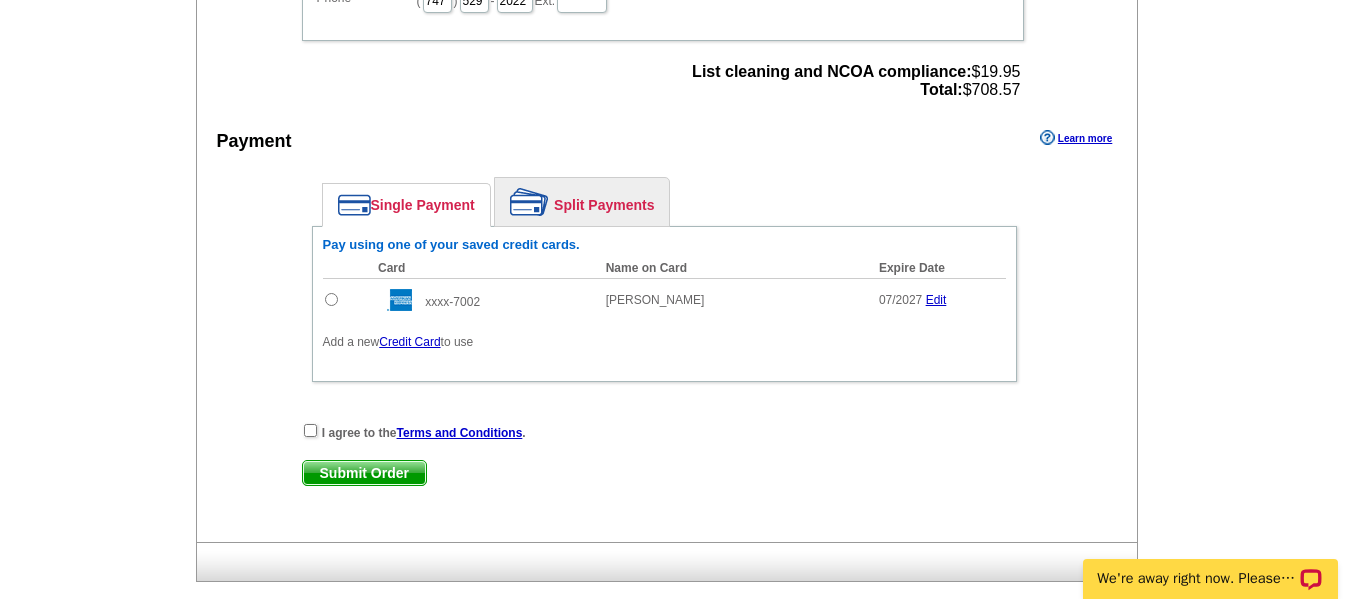 click at bounding box center [331, 299] 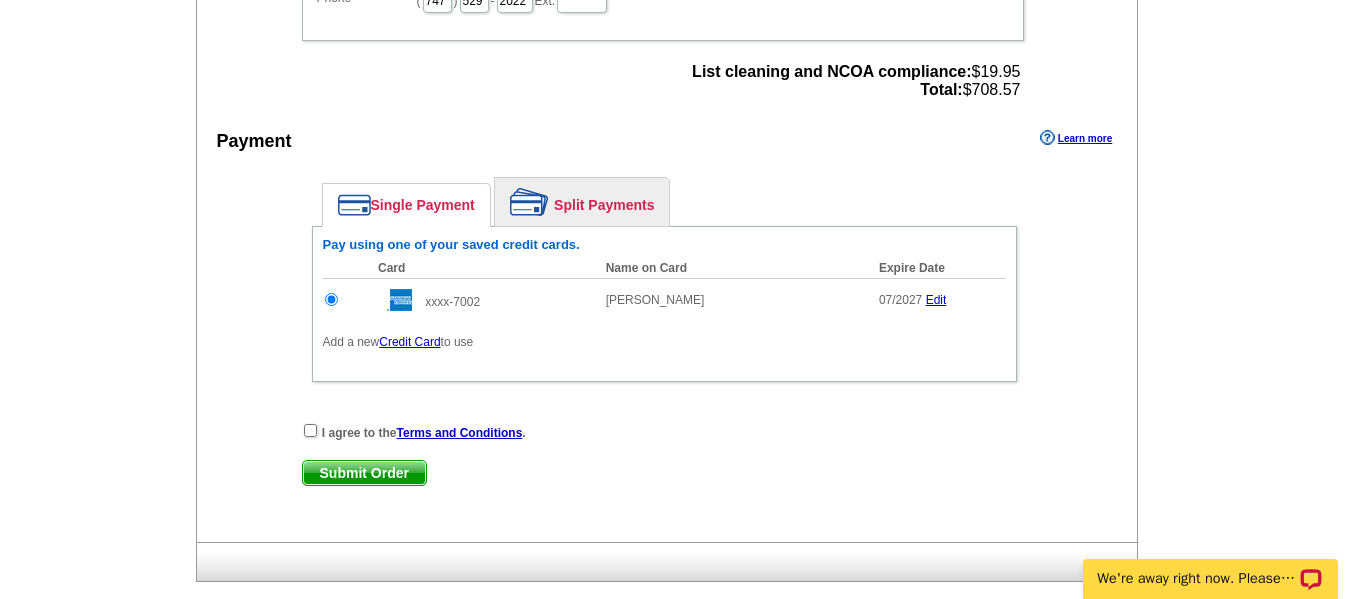 scroll, scrollTop: 0, scrollLeft: 0, axis: both 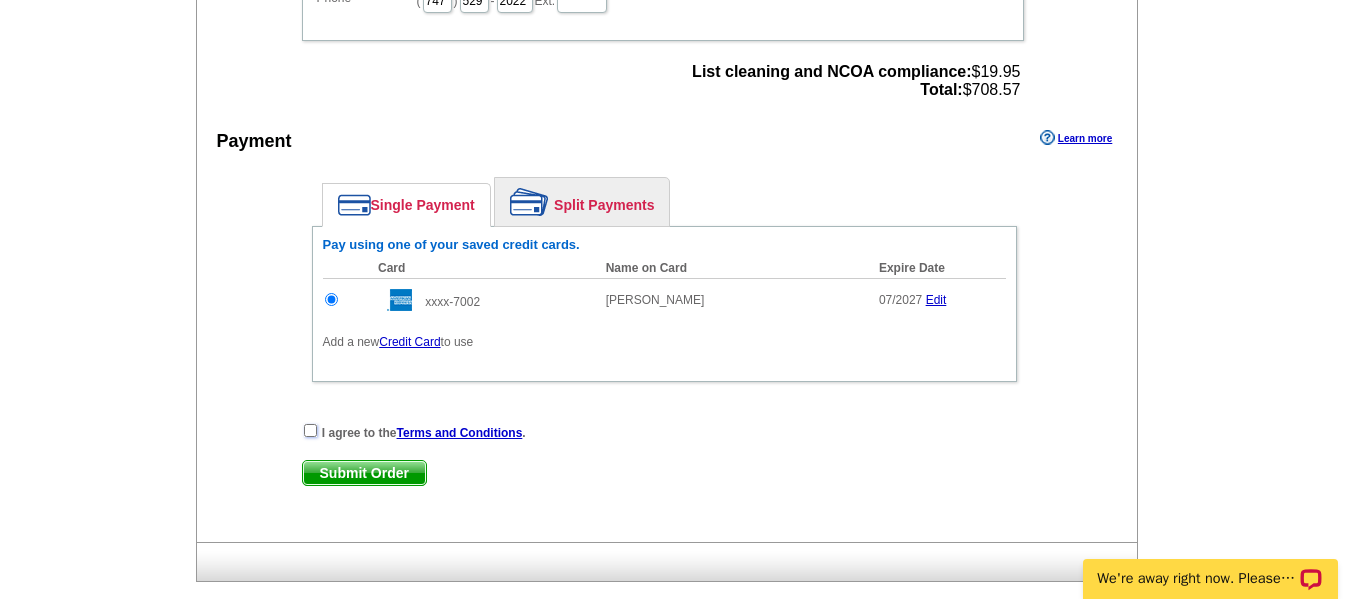 click at bounding box center [310, 430] 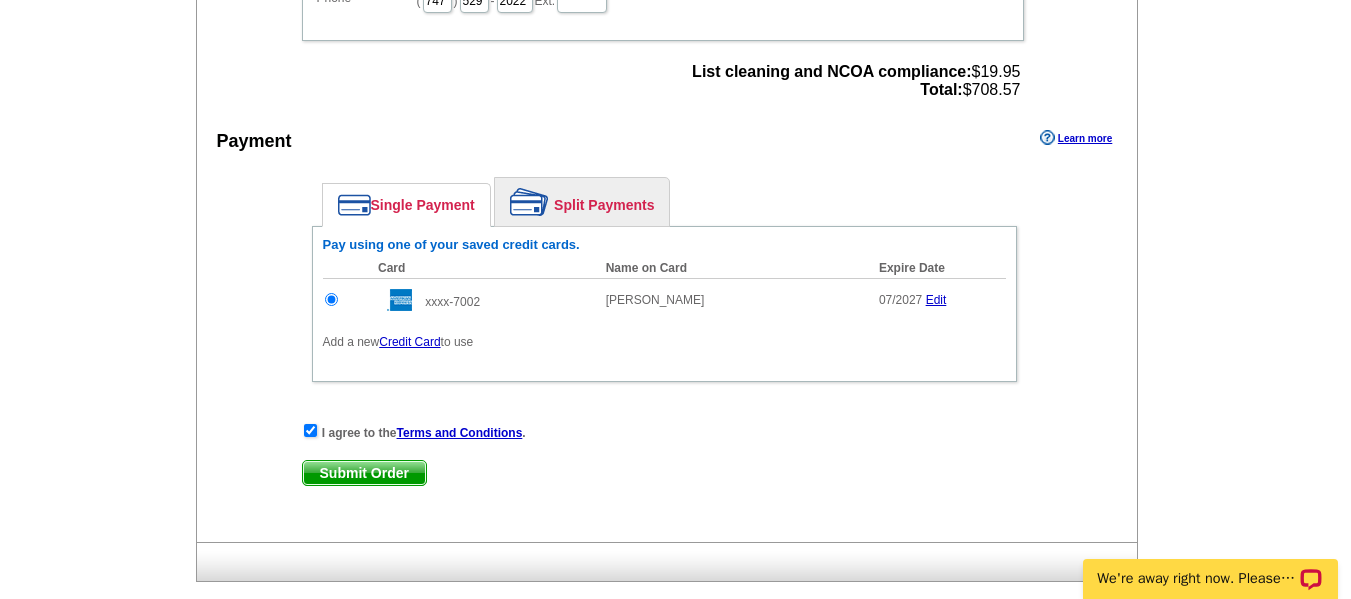 click on "Submit Order" at bounding box center [364, 473] 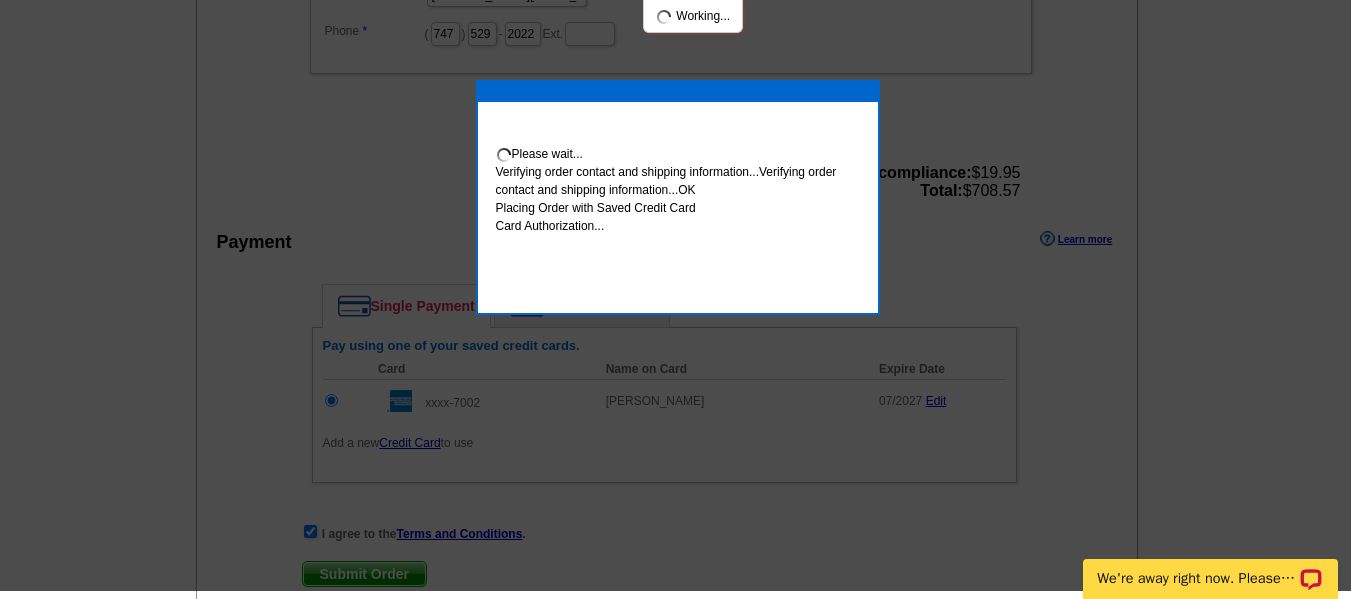 scroll, scrollTop: 892, scrollLeft: 0, axis: vertical 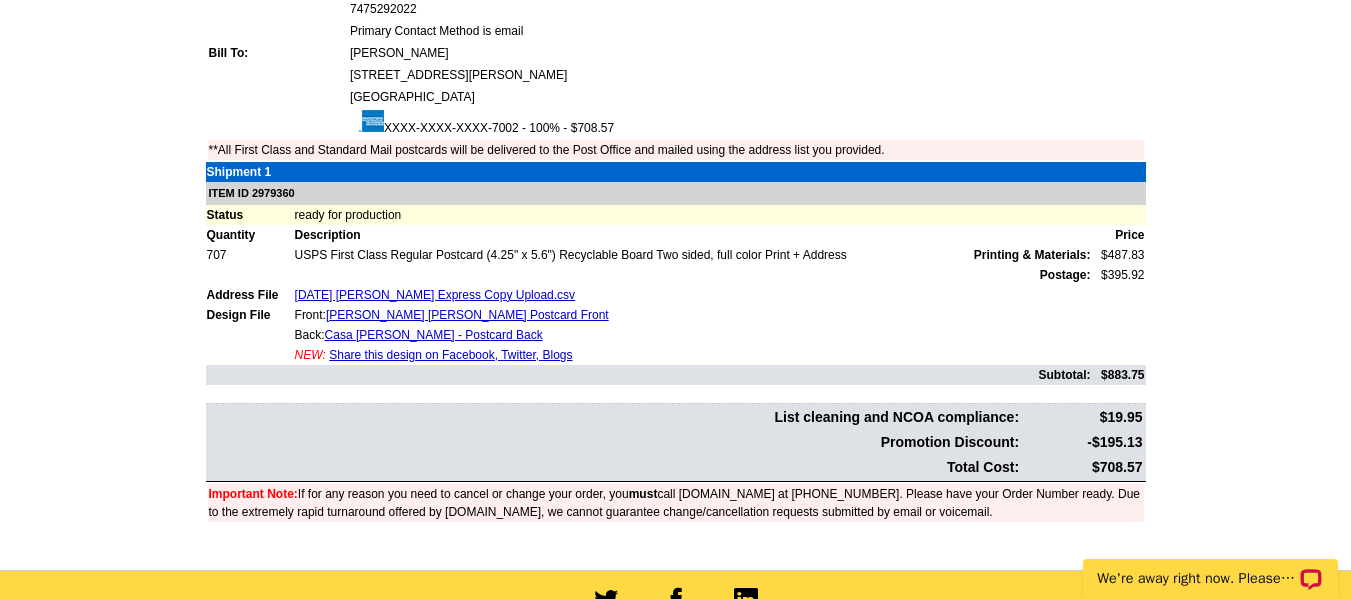 click on "Share this design on Facebook, Twitter, Blogs" at bounding box center (450, 355) 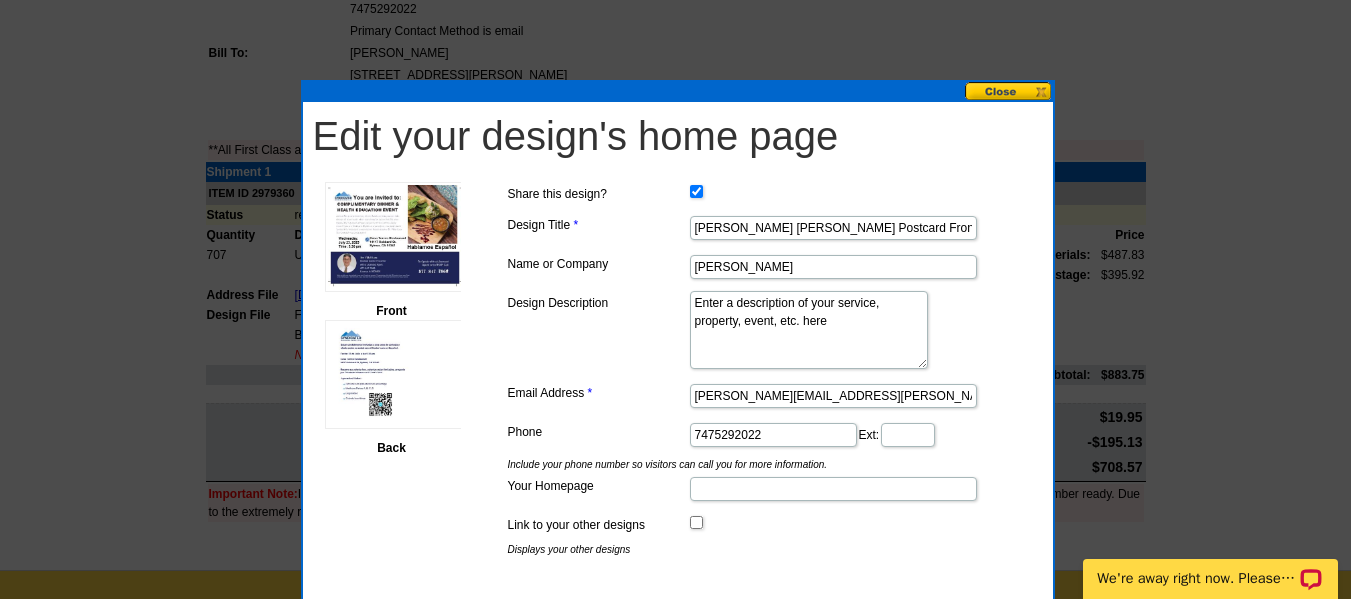 scroll, scrollTop: 563, scrollLeft: 0, axis: vertical 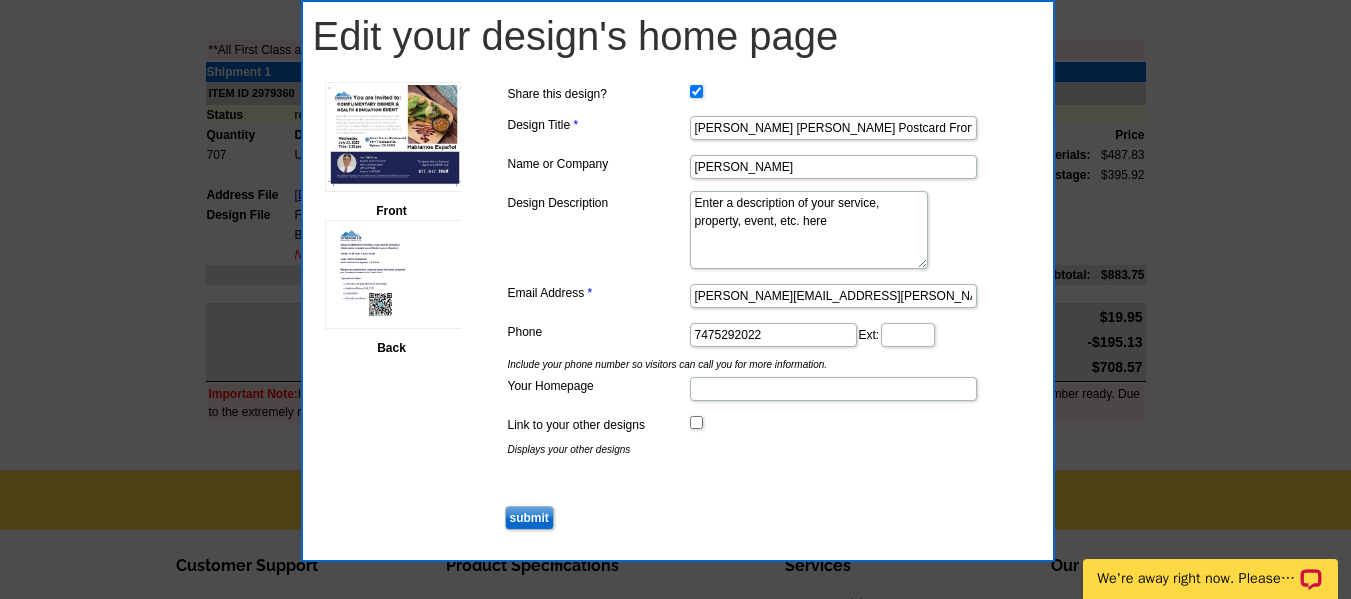 click on "Your Homepage" at bounding box center [833, 389] 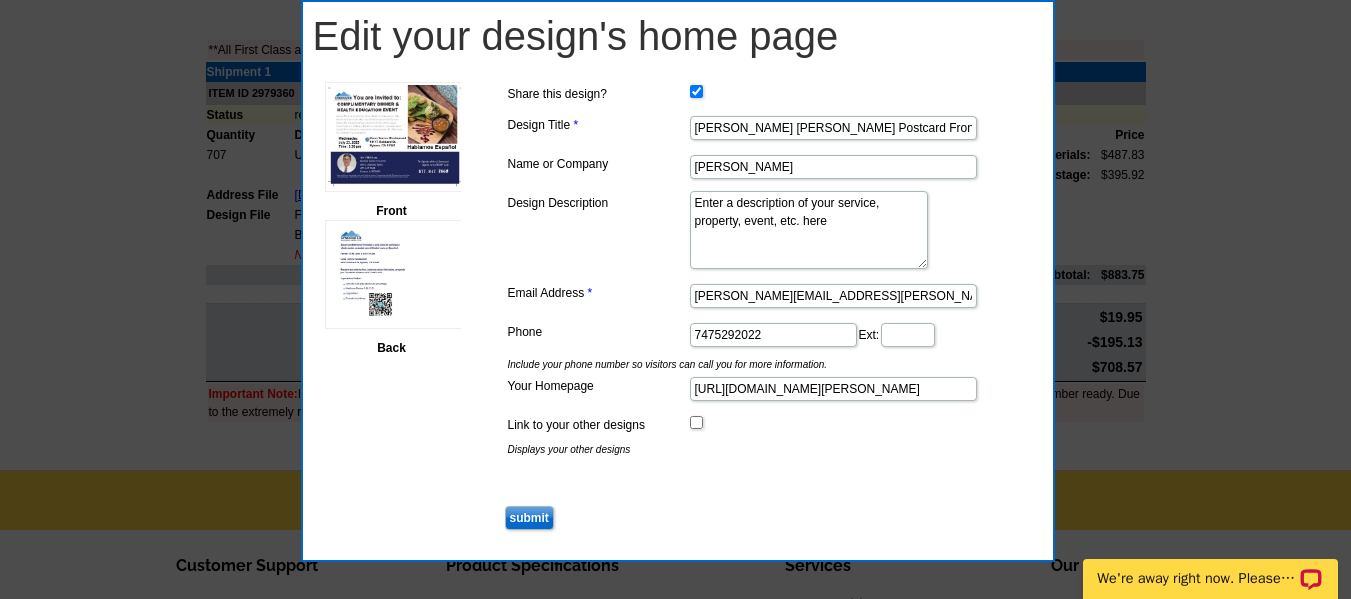 scroll, scrollTop: 0, scrollLeft: 522, axis: horizontal 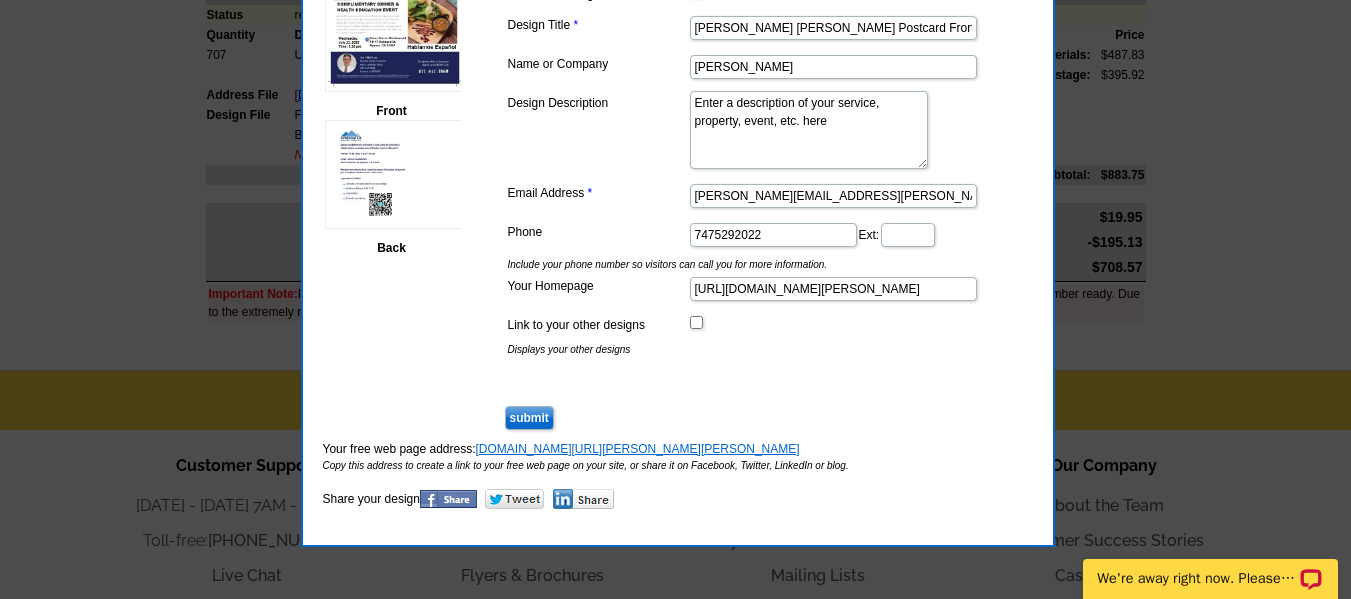 click on "www.expresscopy.com/user-designs/design/Casa-Torres-Dr--Lara-Postcard-Front/id/2979360" at bounding box center [638, 449] 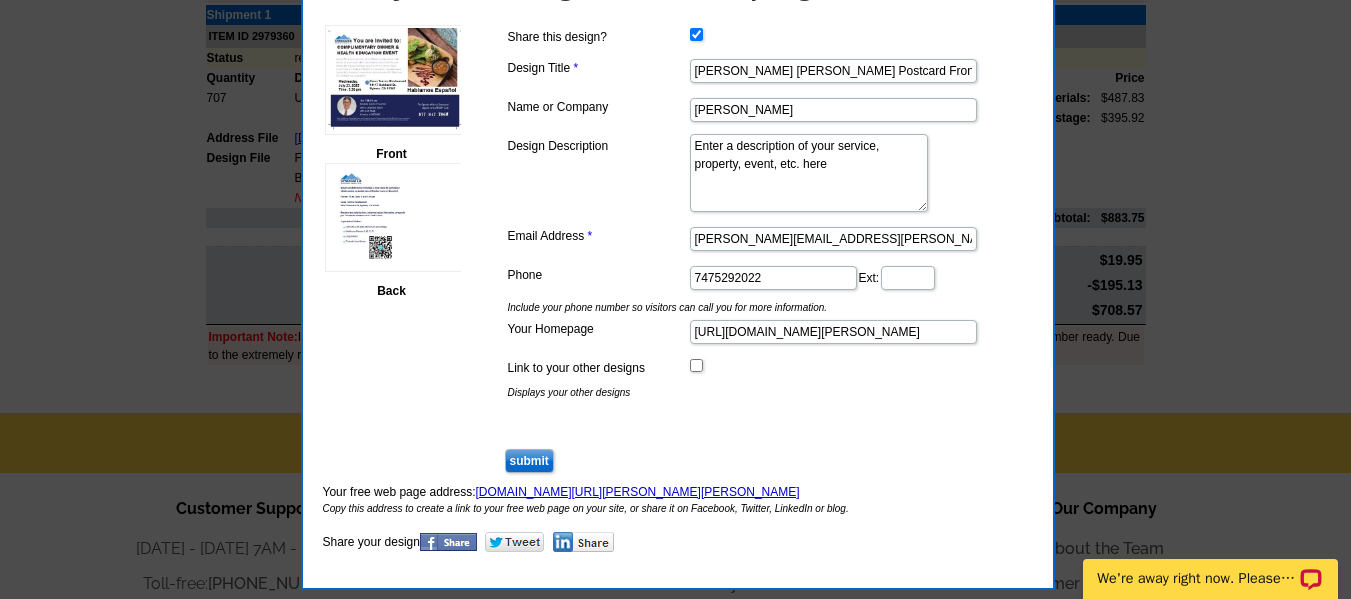 scroll, scrollTop: 563, scrollLeft: 0, axis: vertical 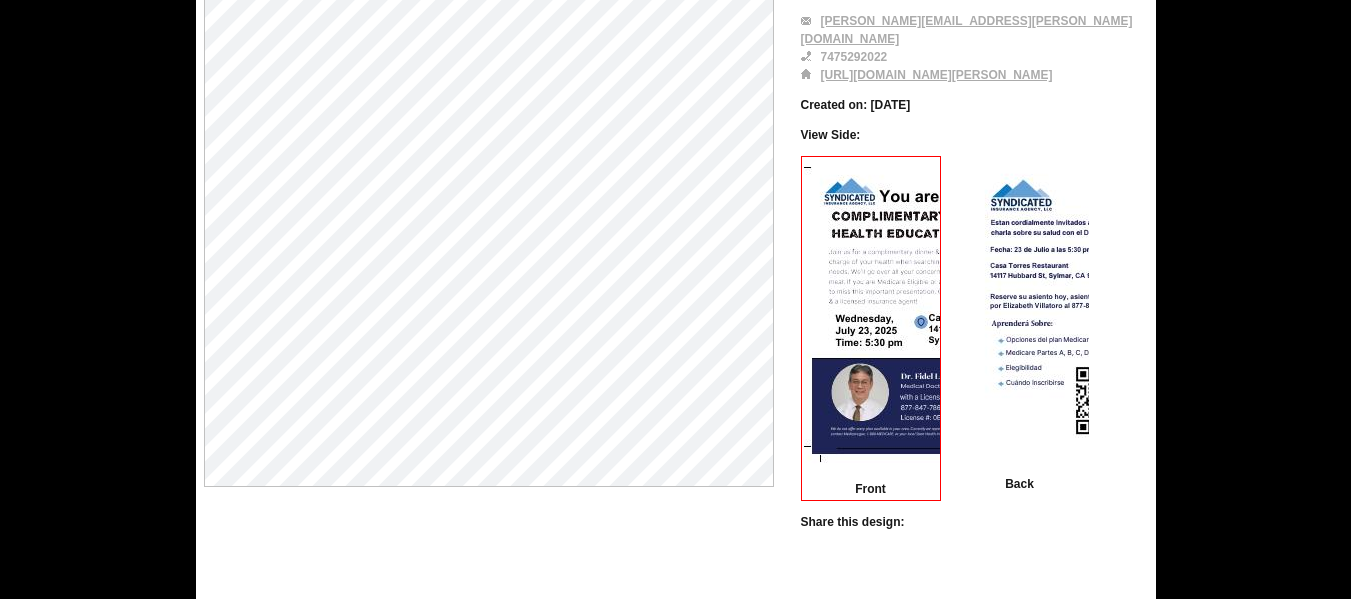click at bounding box center (1153, 311) 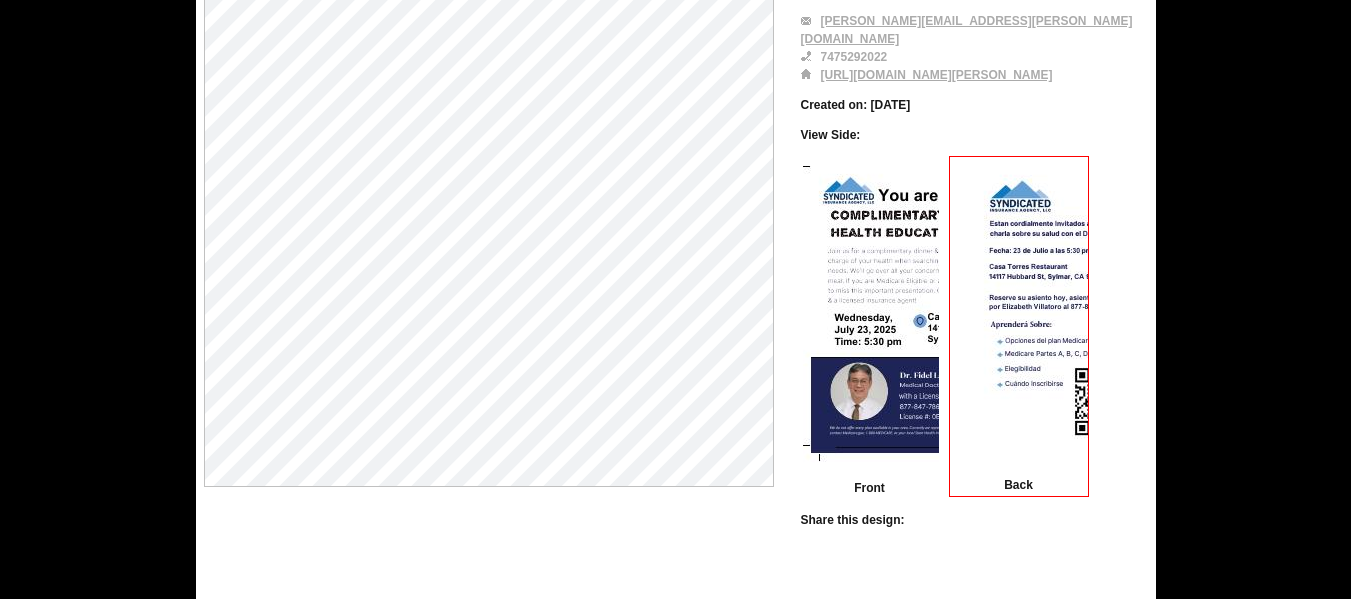 scroll, scrollTop: 0, scrollLeft: 0, axis: both 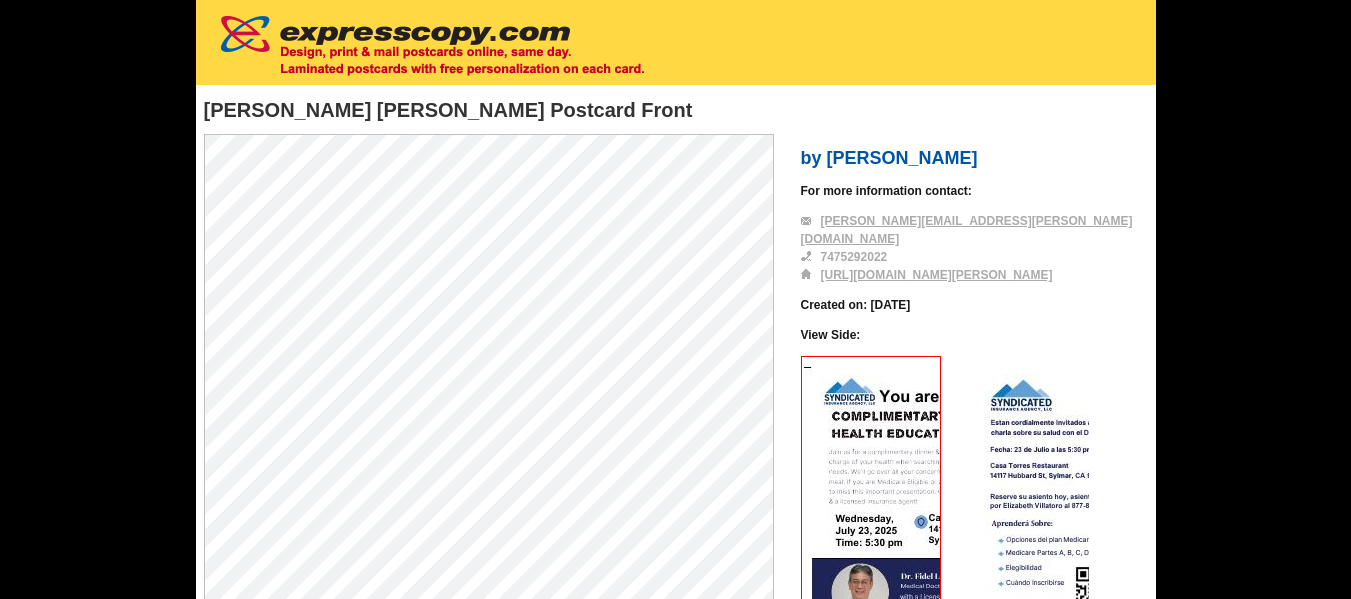 click at bounding box center (1153, 511) 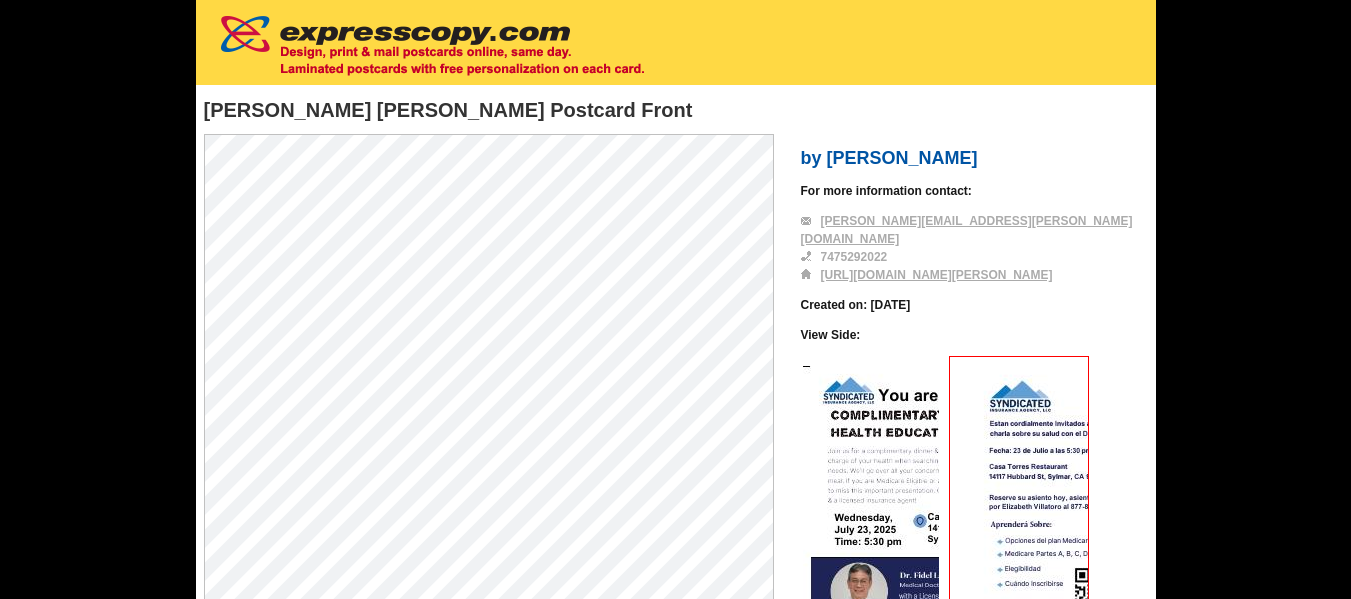 scroll, scrollTop: 0, scrollLeft: 0, axis: both 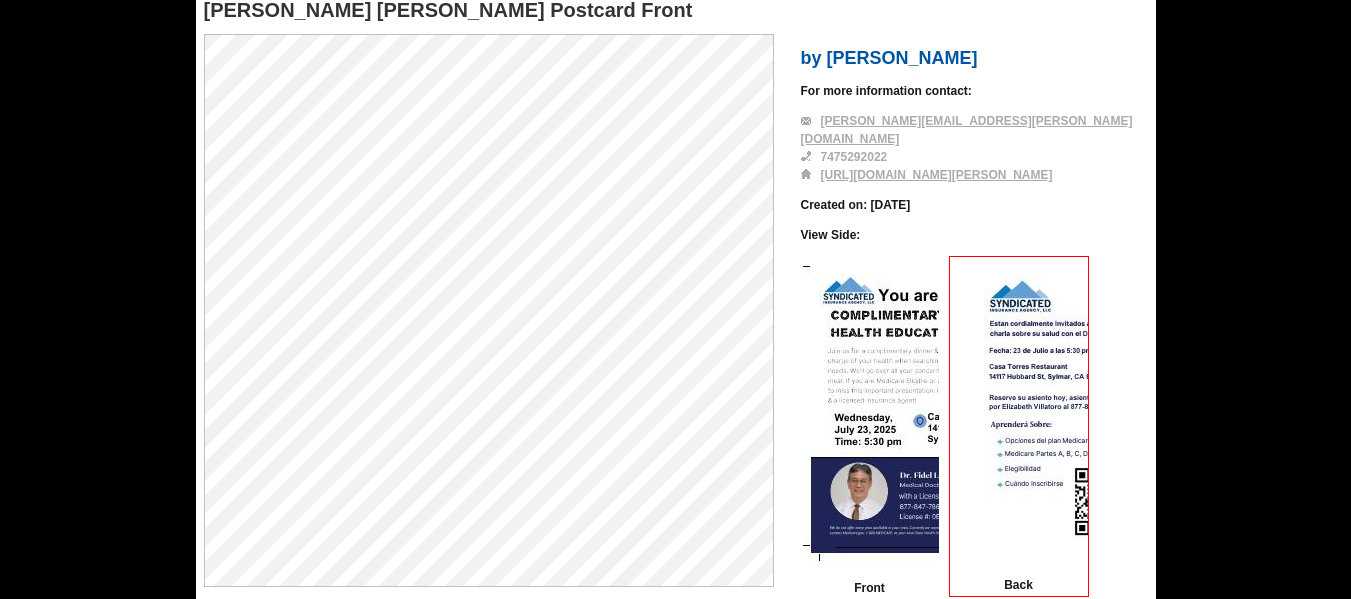 click at bounding box center (1003, 413) 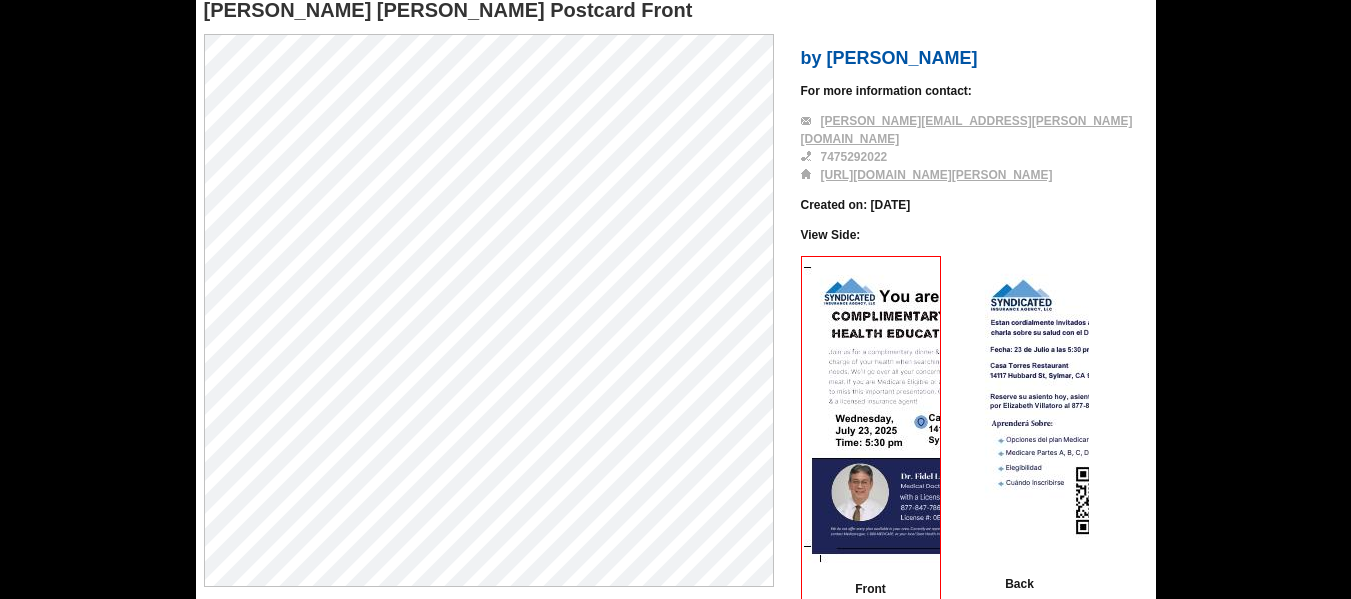 scroll, scrollTop: 0, scrollLeft: 0, axis: both 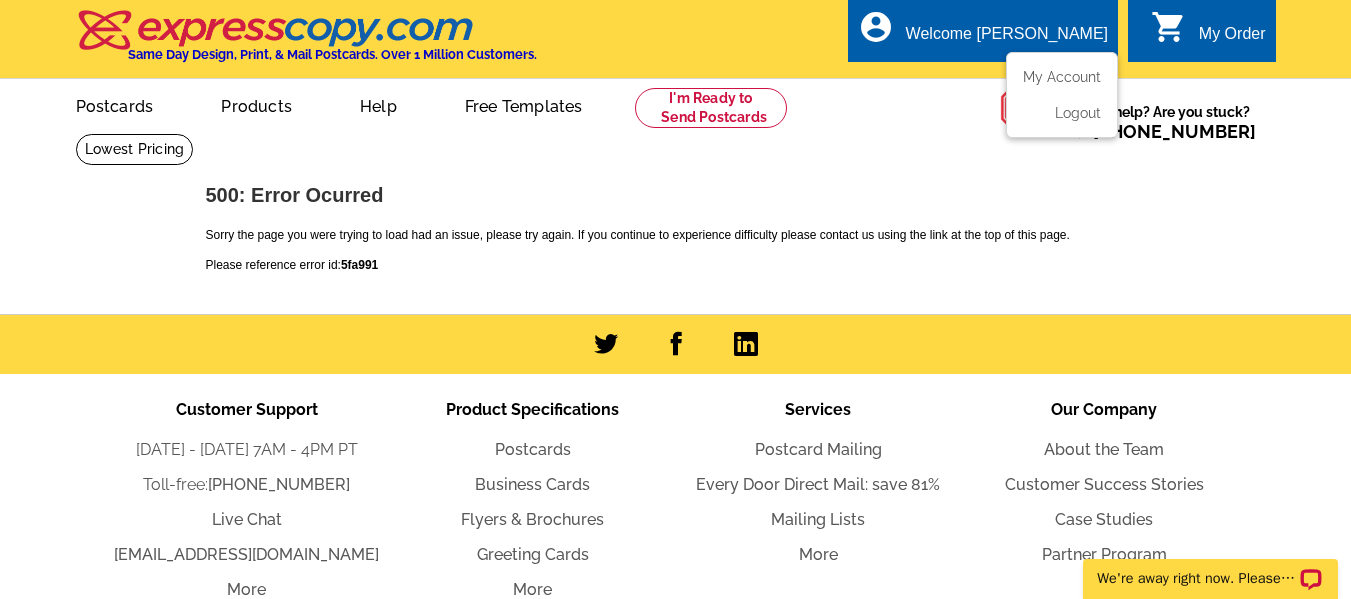click on "Welcome [PERSON_NAME]" at bounding box center [1007, 39] 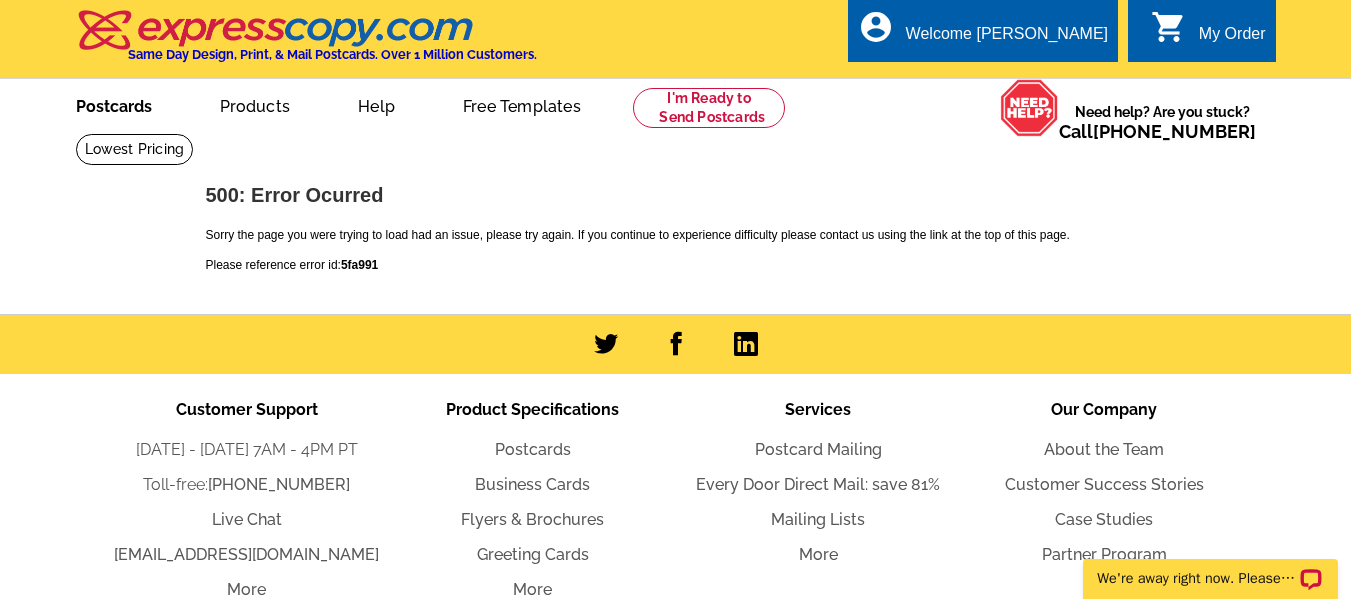 click on "Postcards" at bounding box center [114, 104] 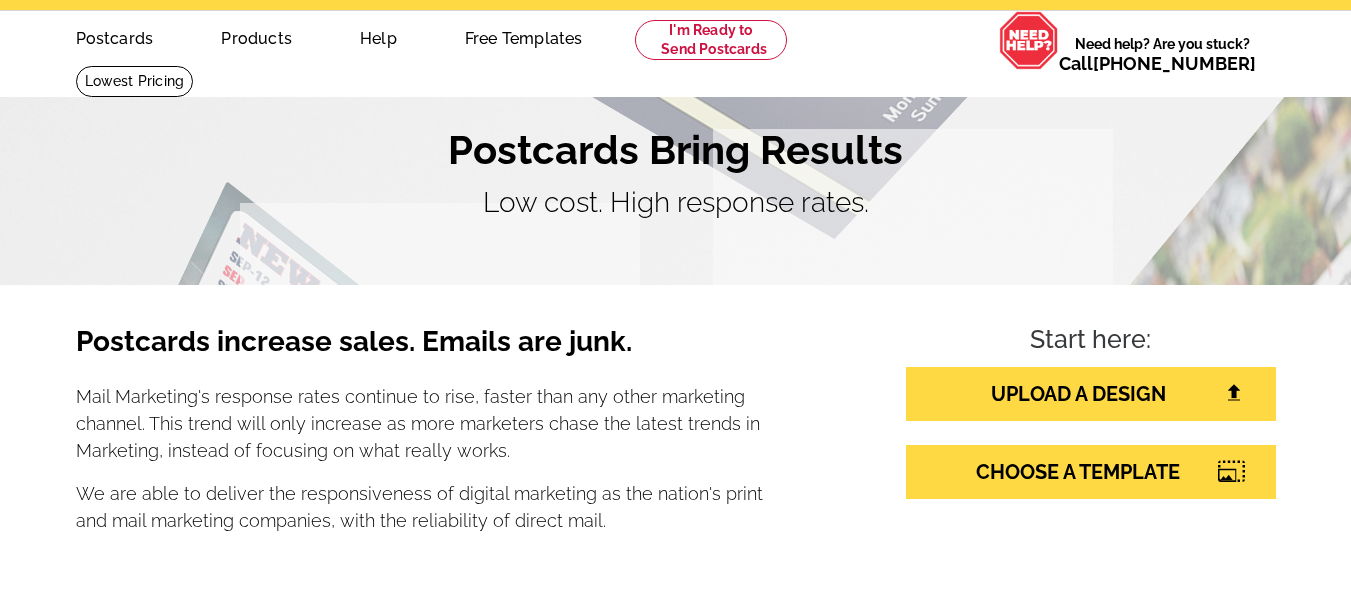 scroll, scrollTop: 400, scrollLeft: 0, axis: vertical 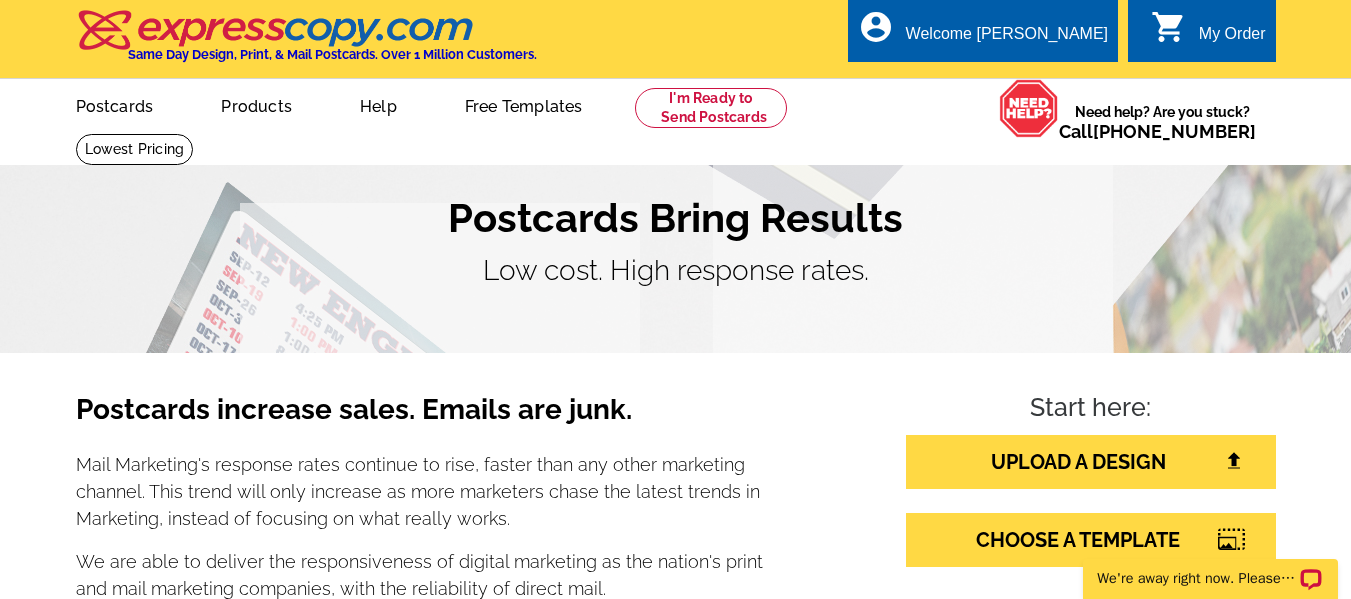 click on "0
shopping_cart
My Order" at bounding box center [1201, 30] 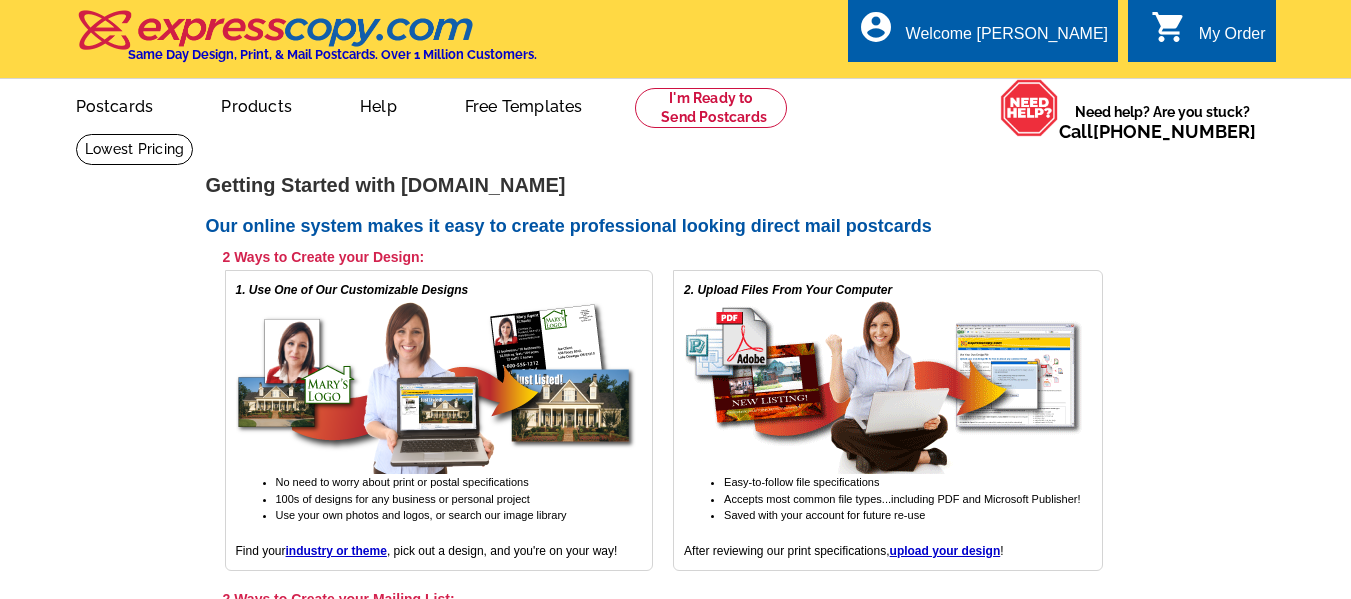 scroll, scrollTop: 0, scrollLeft: 0, axis: both 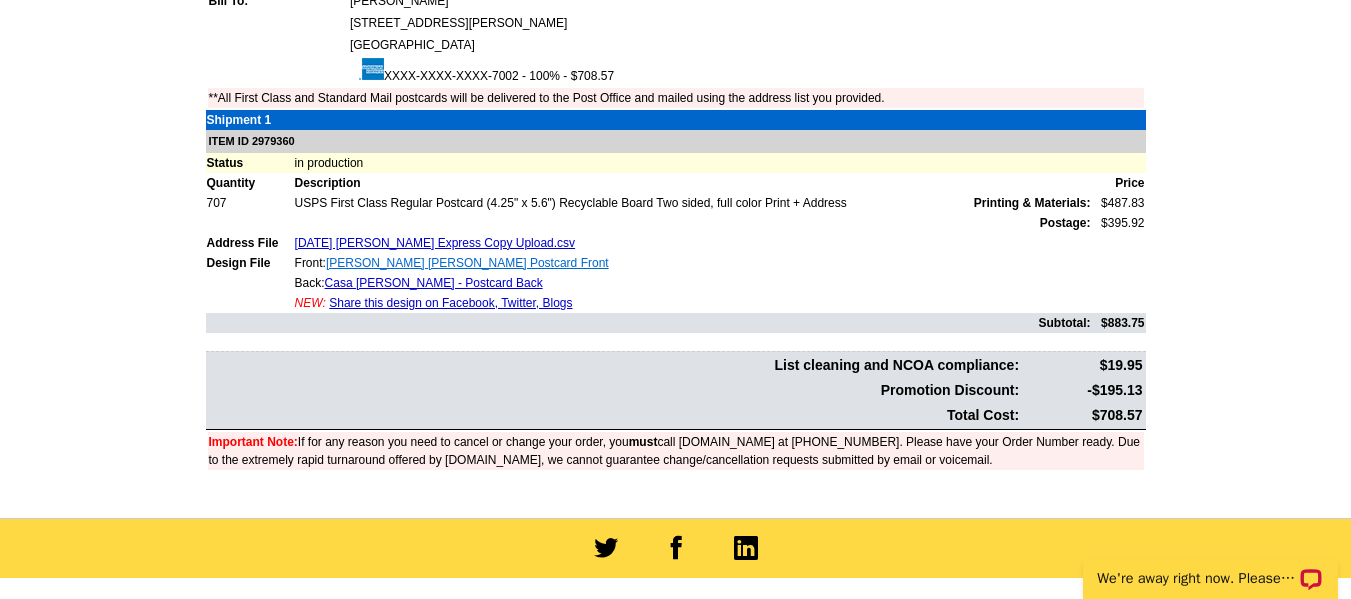 click on "Casa Torres Dr. Lara Postcard Front" at bounding box center (467, 263) 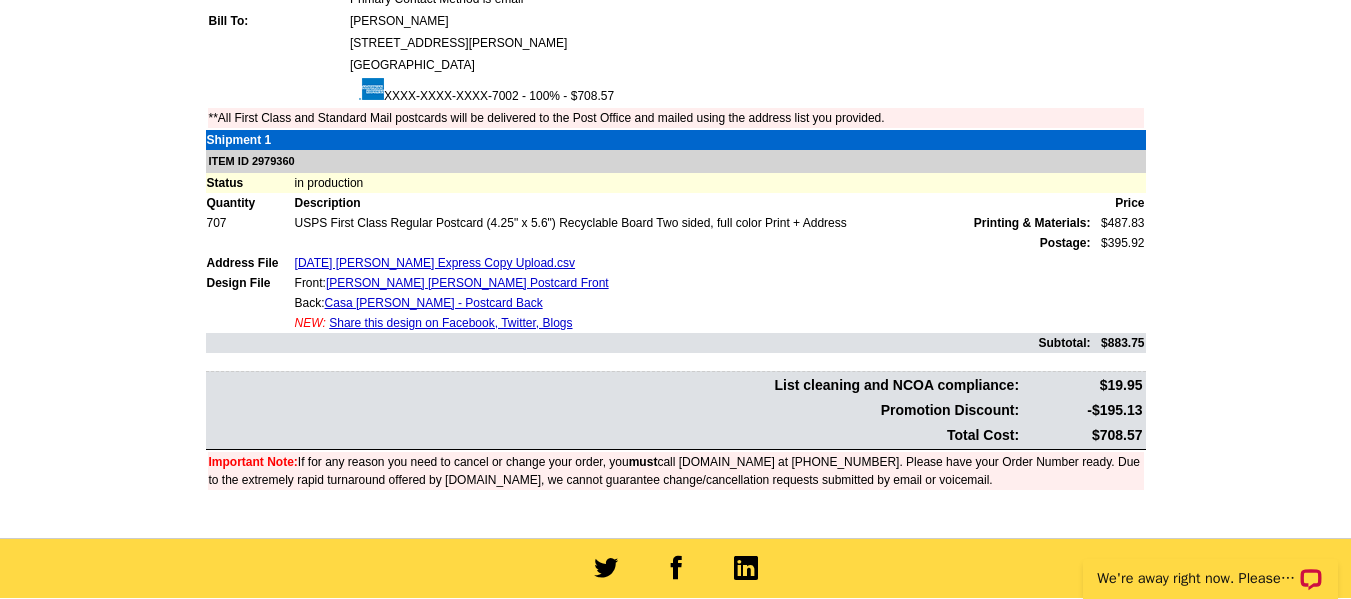 scroll, scrollTop: 0, scrollLeft: 0, axis: both 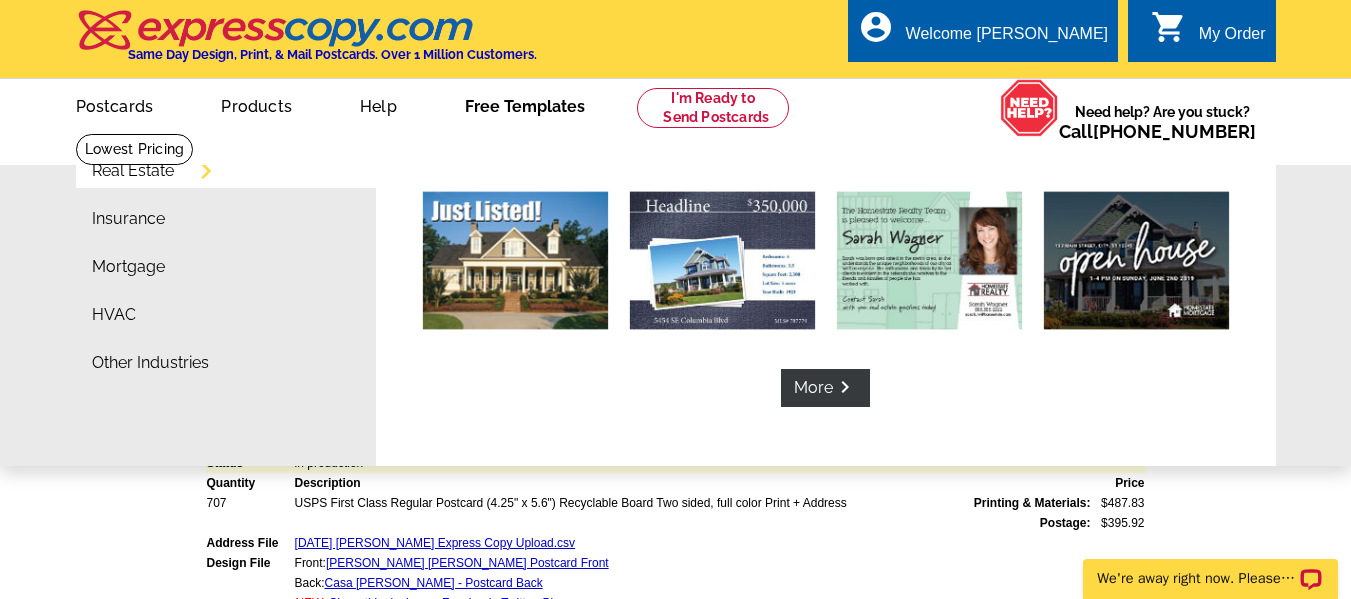 click on "Free Templates" at bounding box center (525, 104) 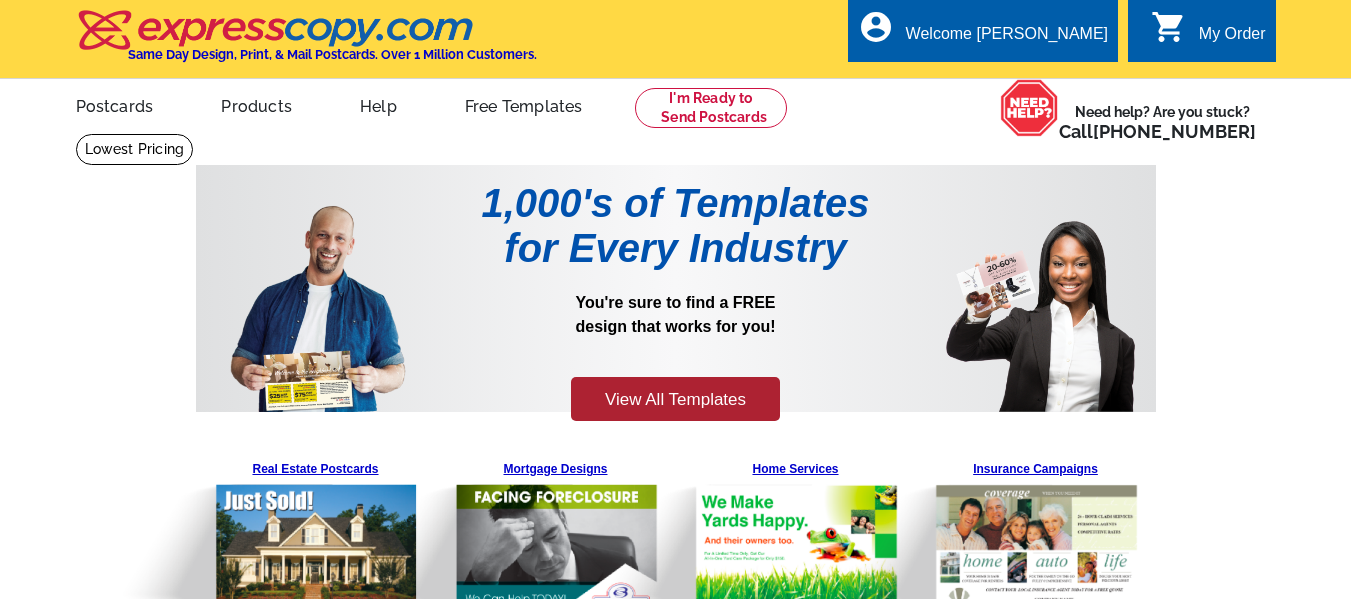 scroll, scrollTop: 0, scrollLeft: 0, axis: both 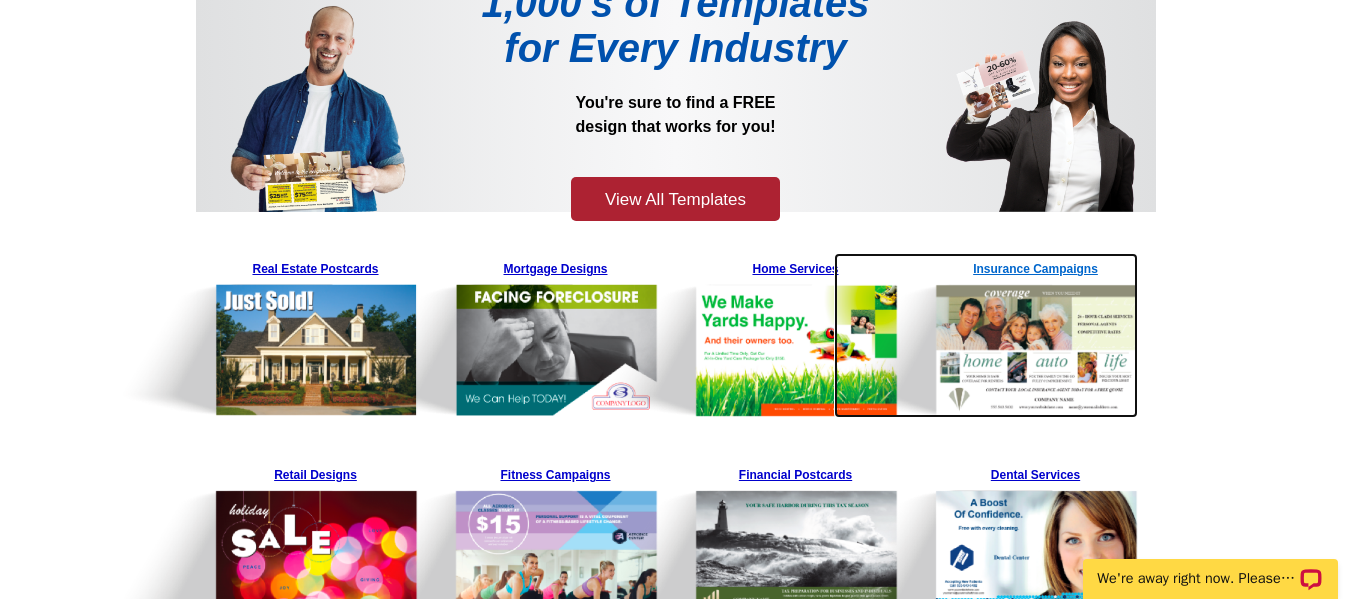 click at bounding box center (986, 335) 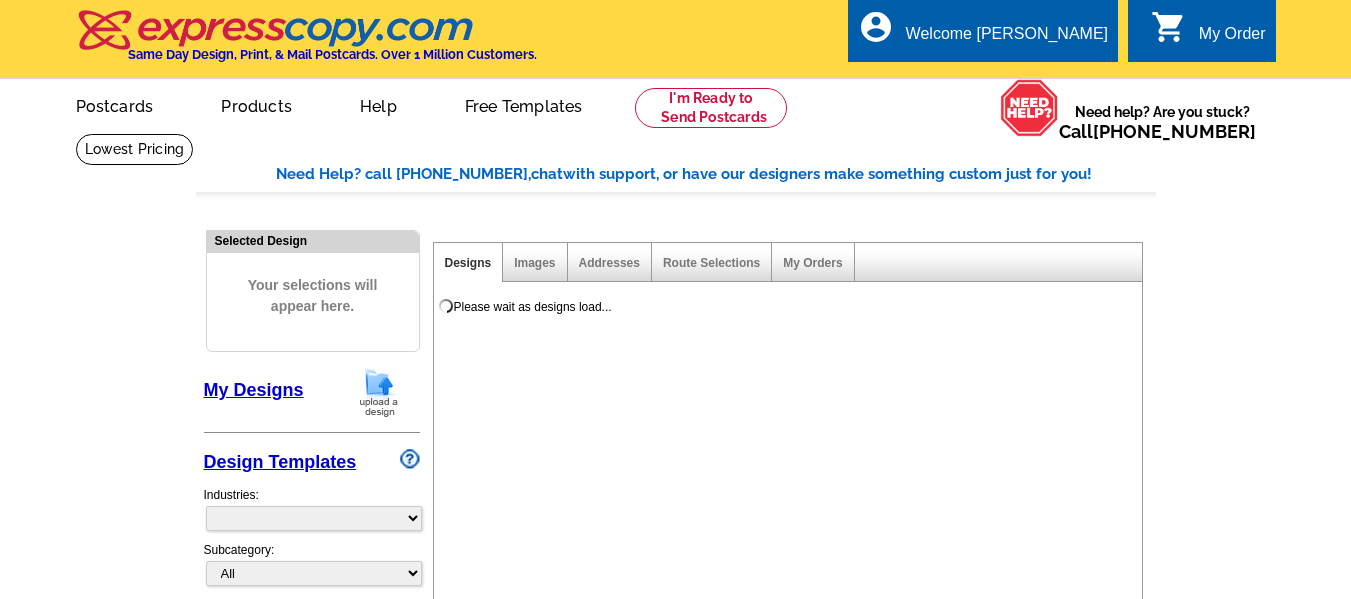 scroll, scrollTop: 0, scrollLeft: 0, axis: both 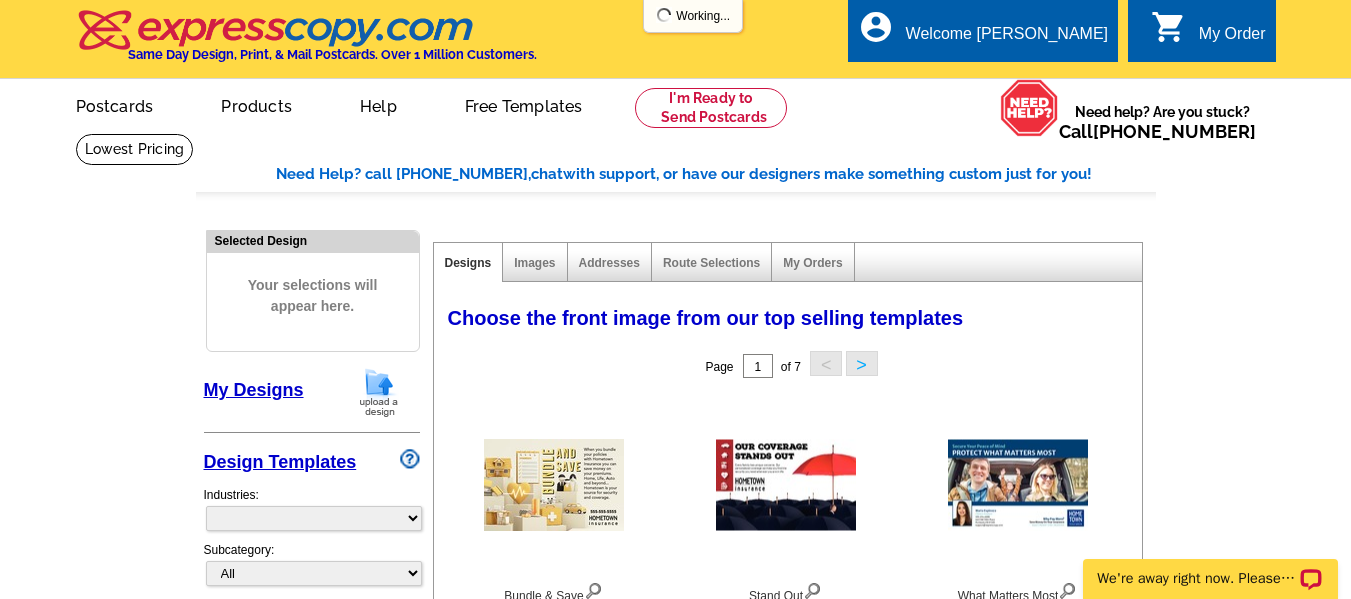 select on "768" 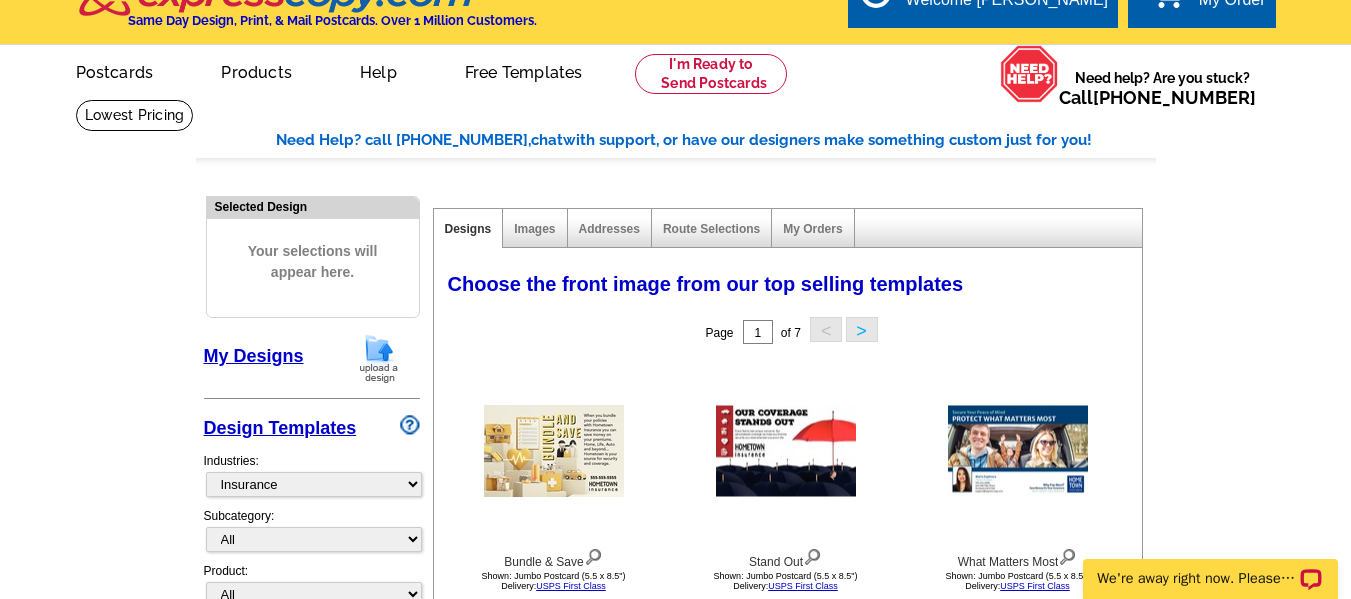 scroll, scrollTop: 0, scrollLeft: 0, axis: both 